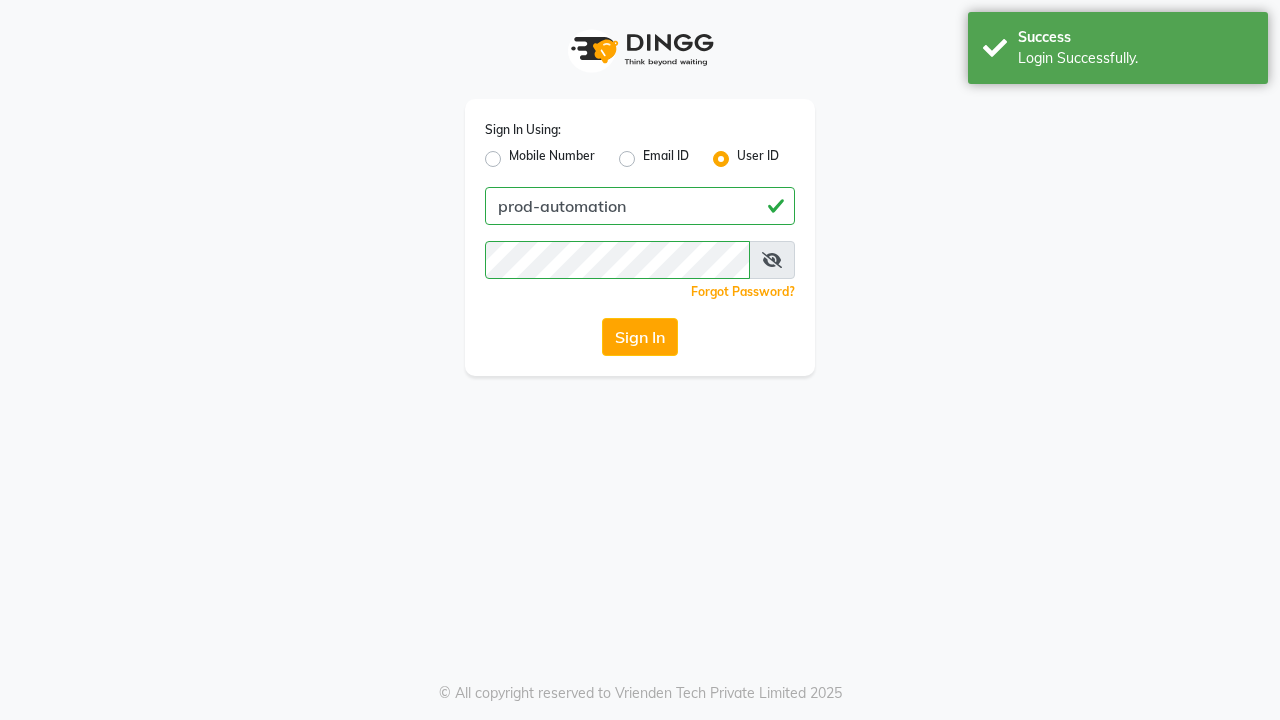 scroll, scrollTop: 0, scrollLeft: 0, axis: both 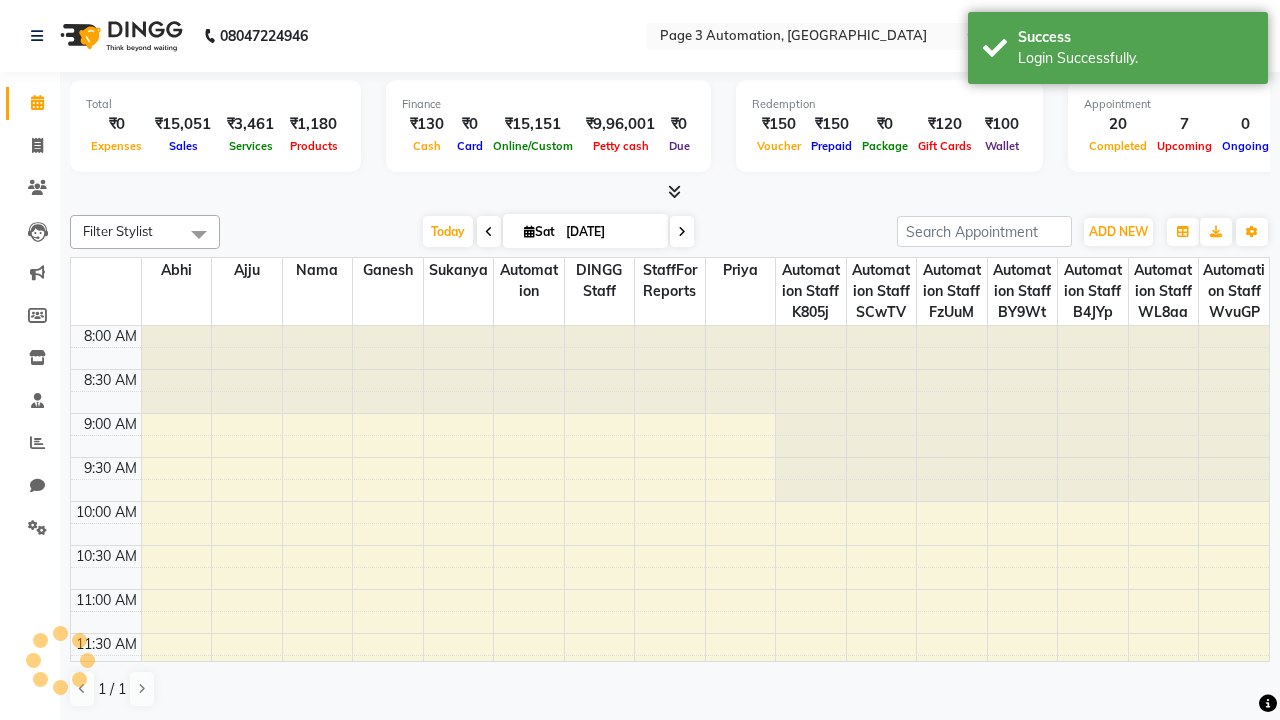 select on "en" 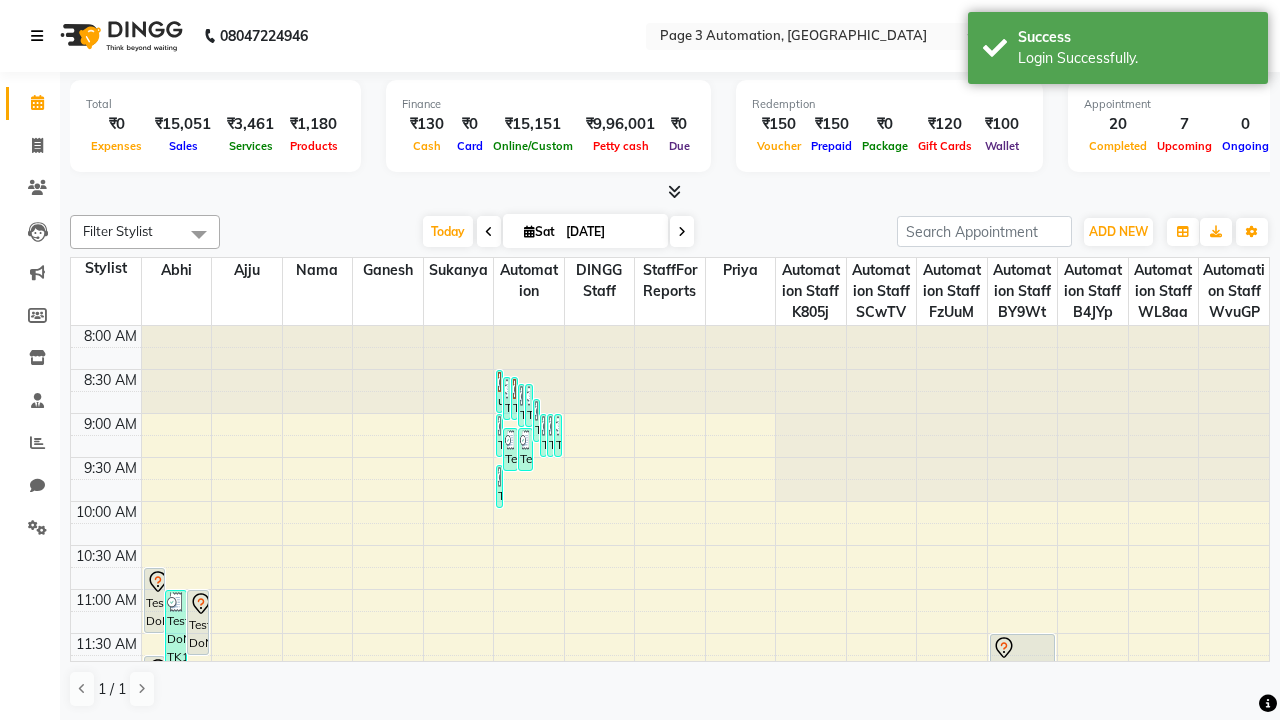 click at bounding box center (37, 36) 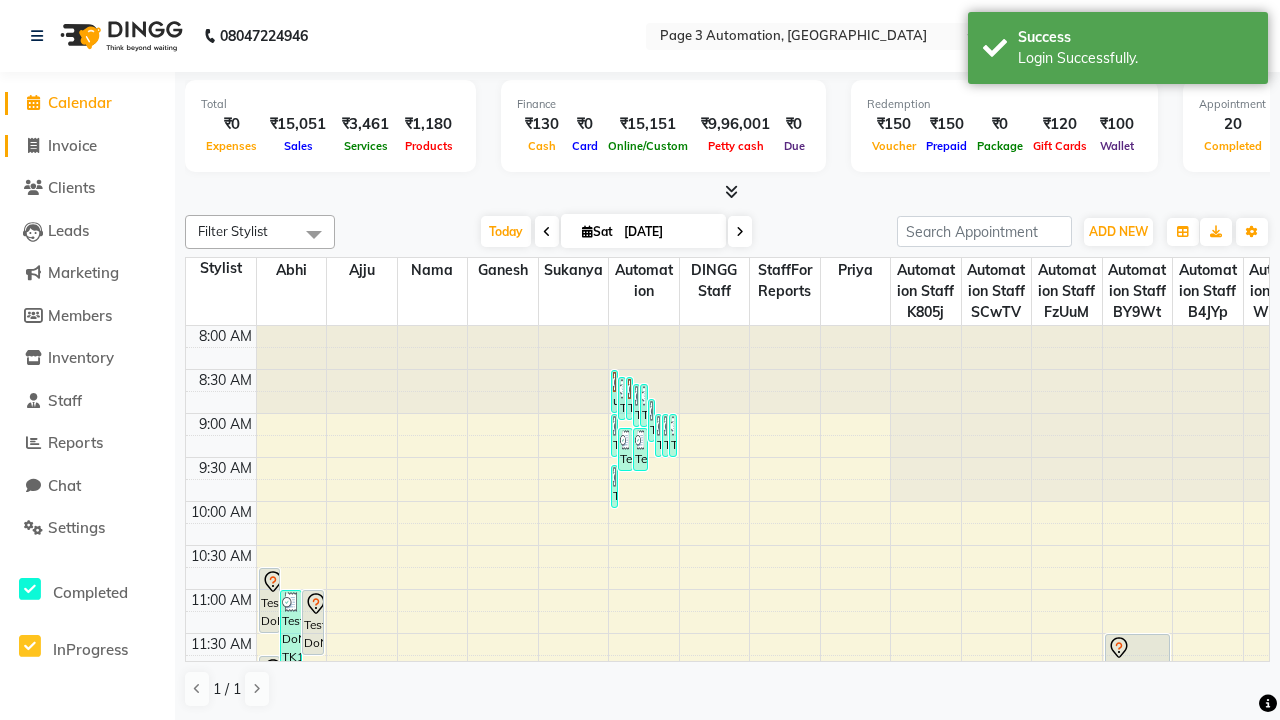 click on "Invoice" 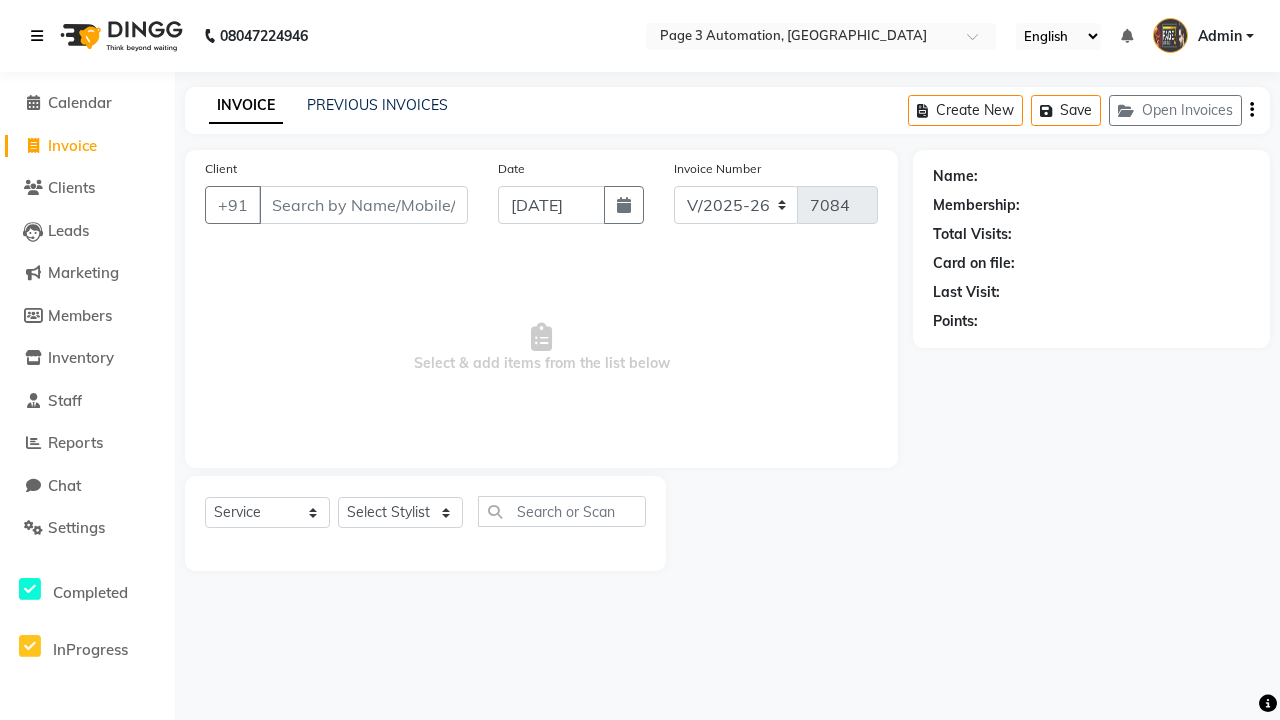 click at bounding box center (37, 36) 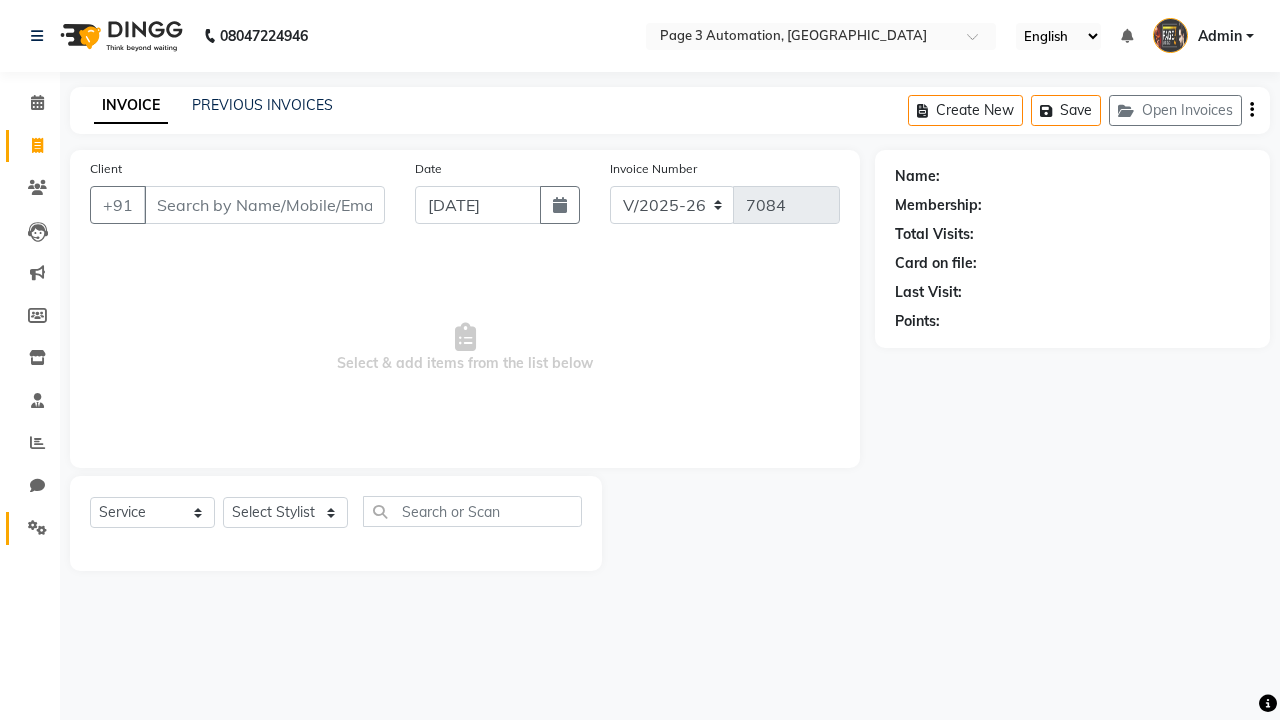 click 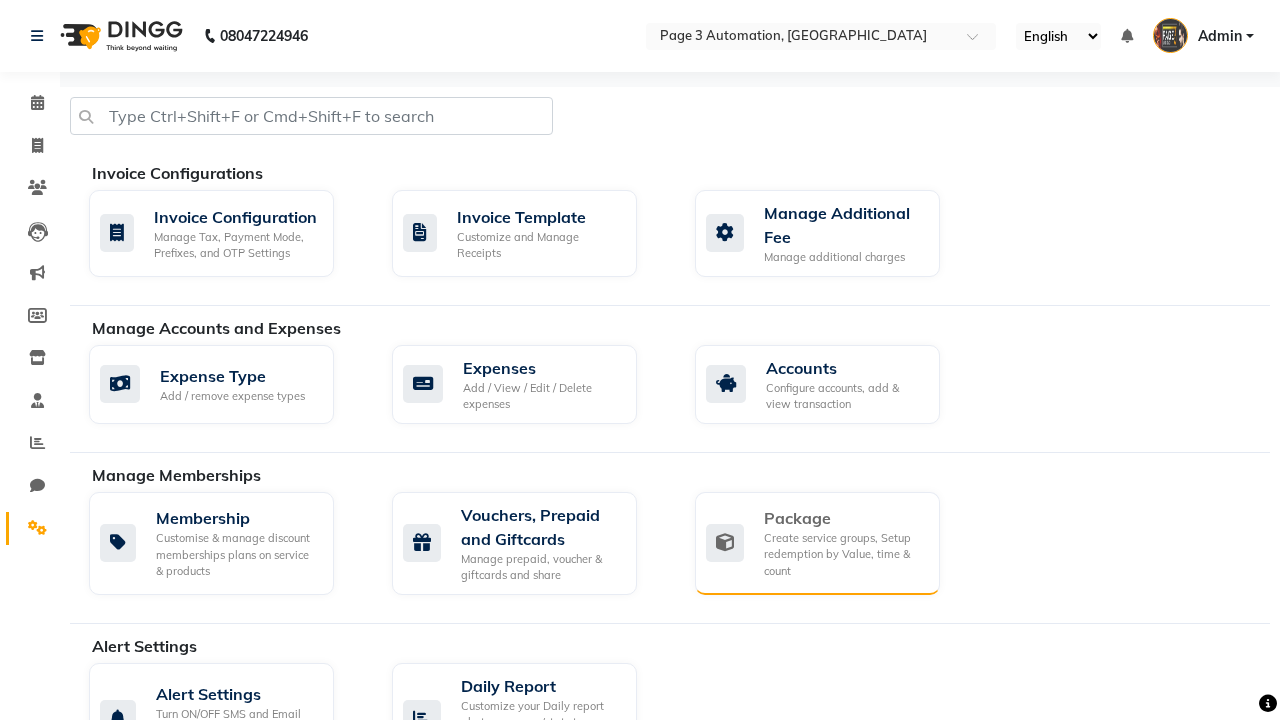 click on "Package" 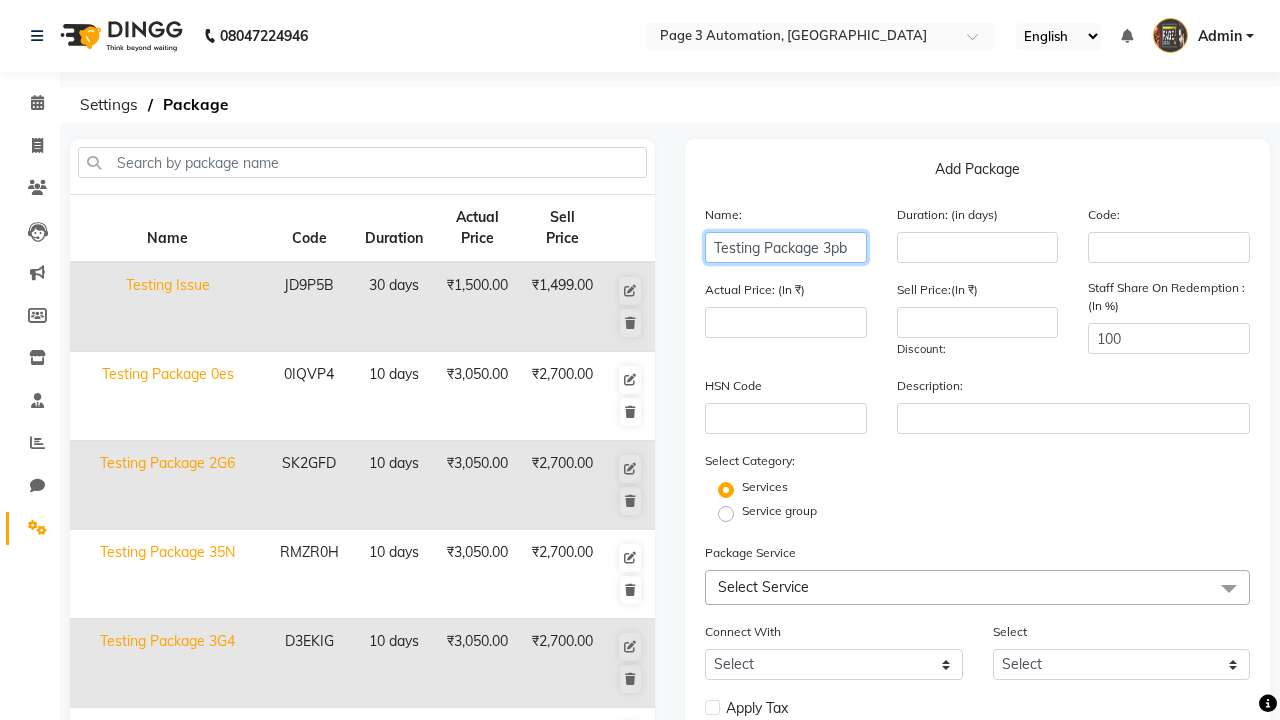 type on "Testing Package 3pb" 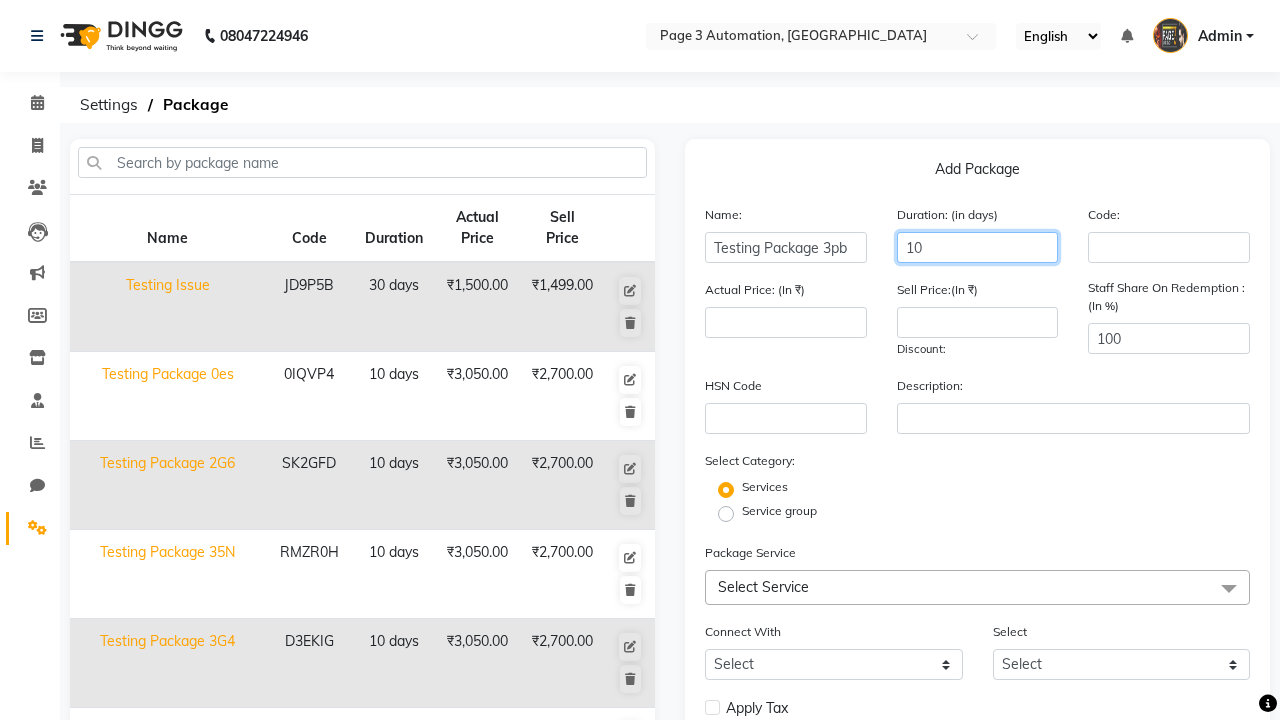 type on "10" 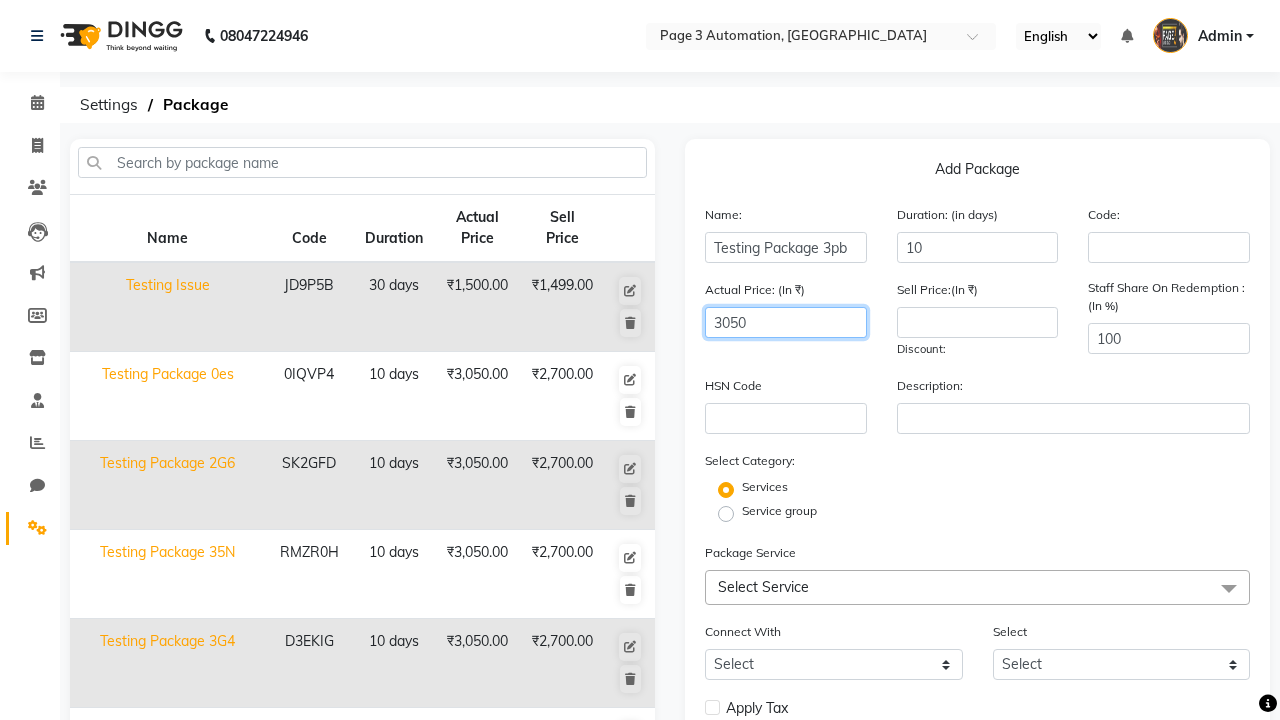type on "3050" 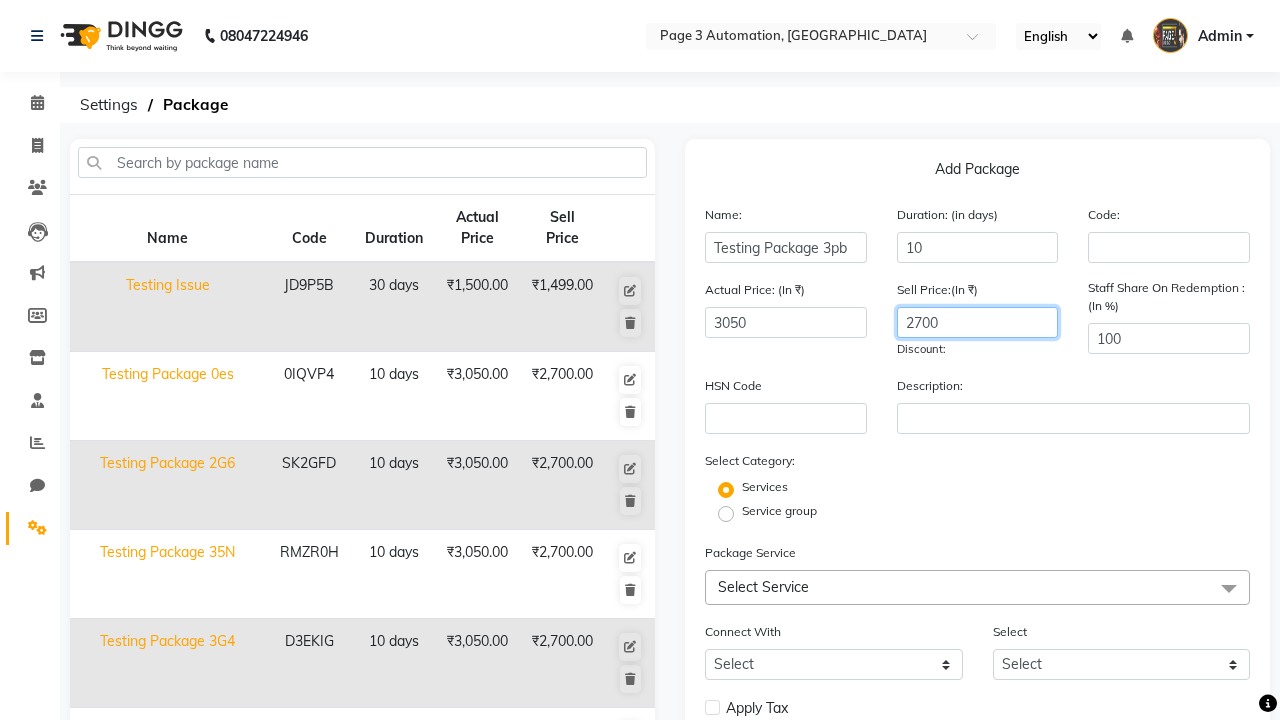 type on "2700" 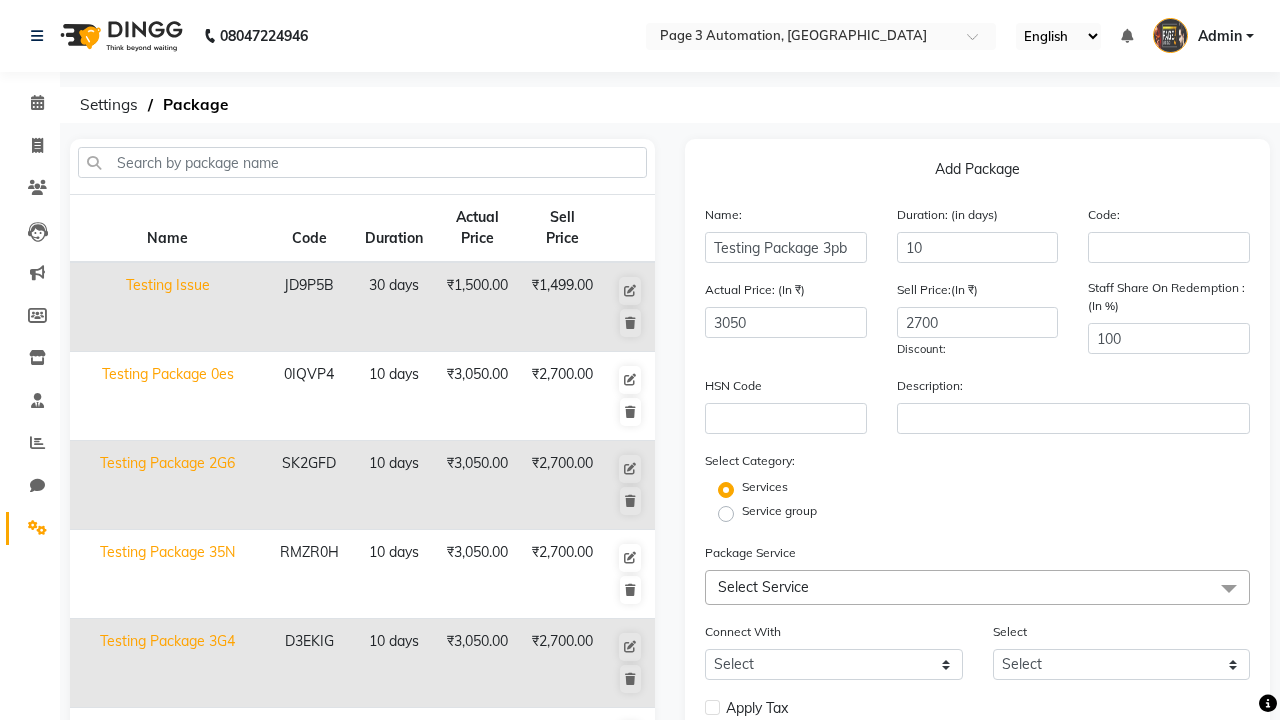 click on "Service group" 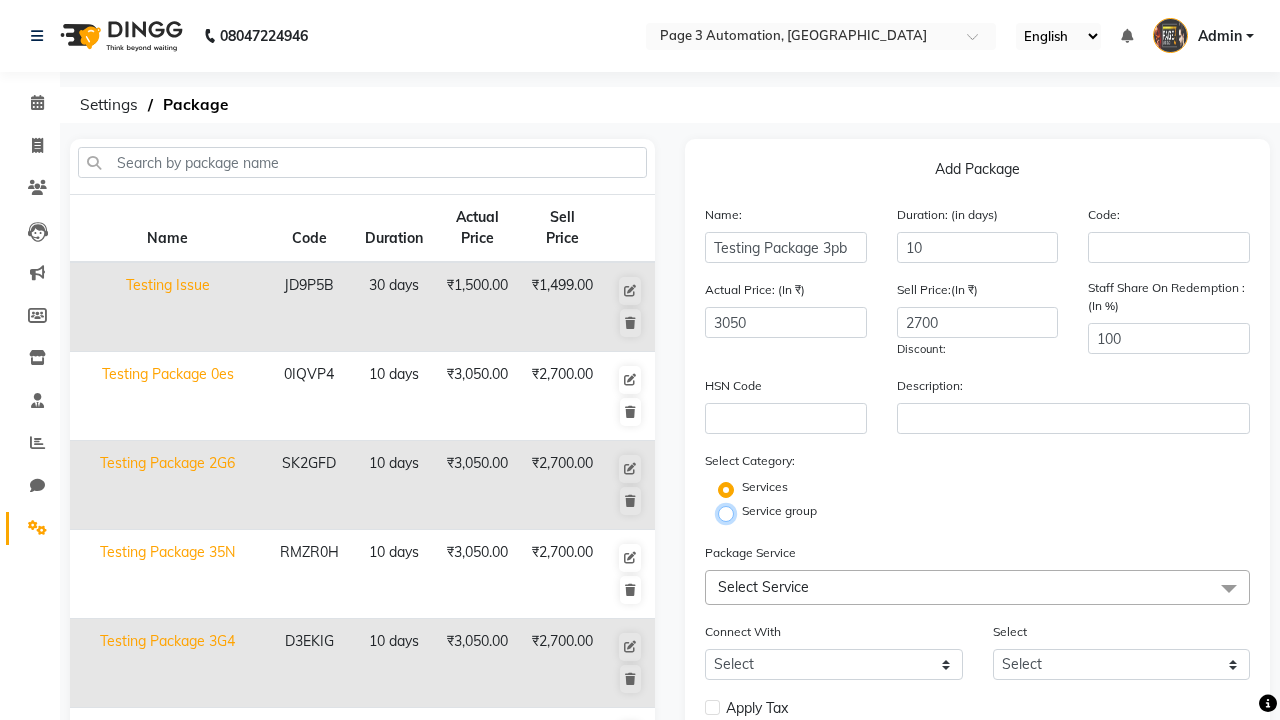 click on "Service group" at bounding box center [732, 512] 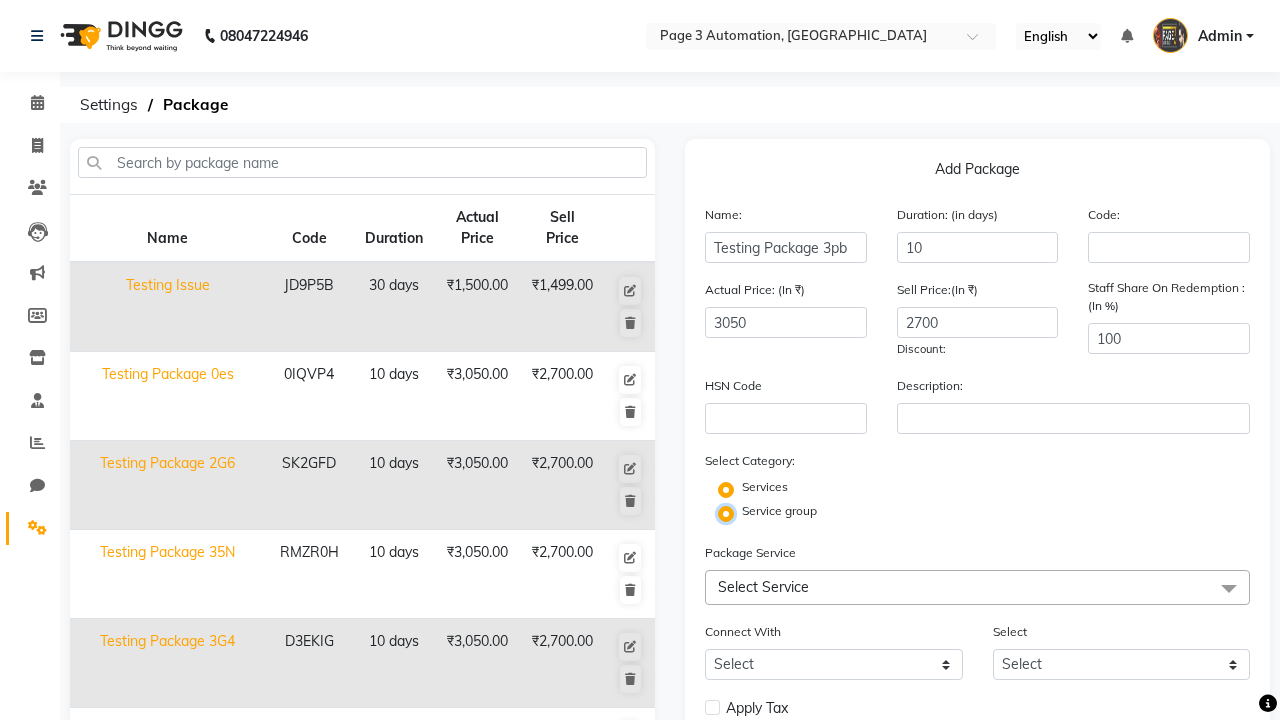 radio on "false" 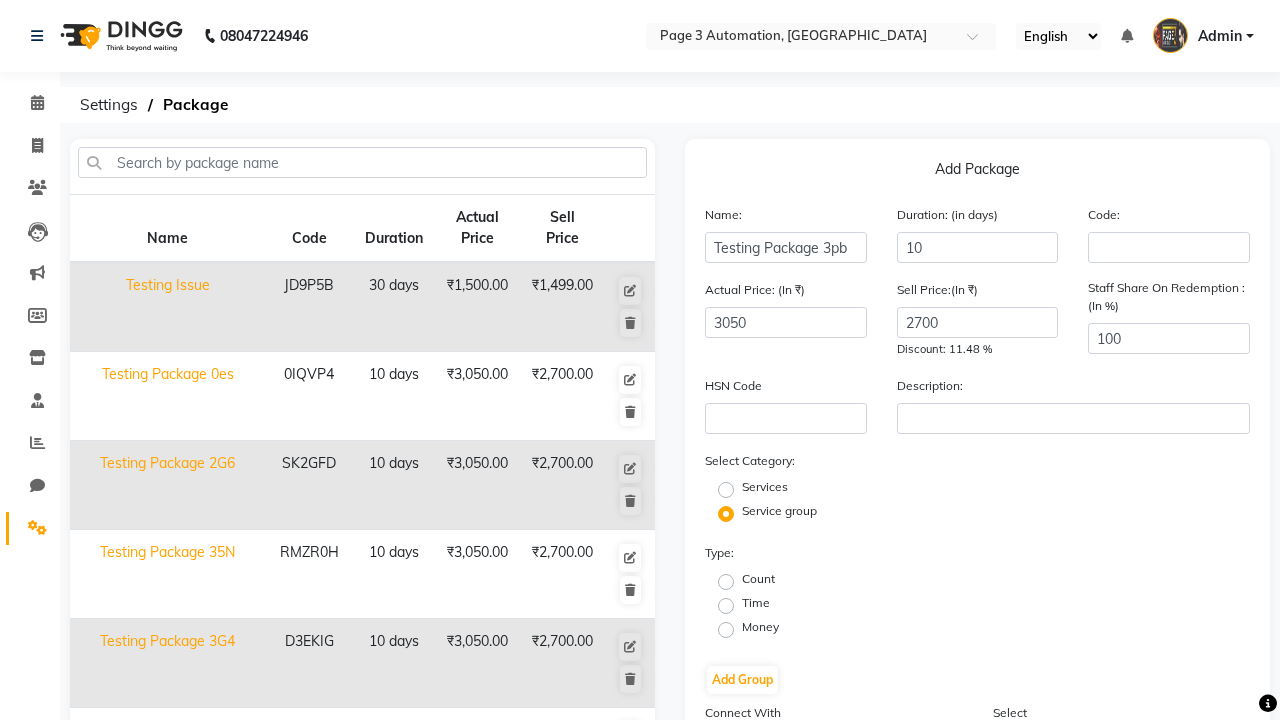 click on "Count" 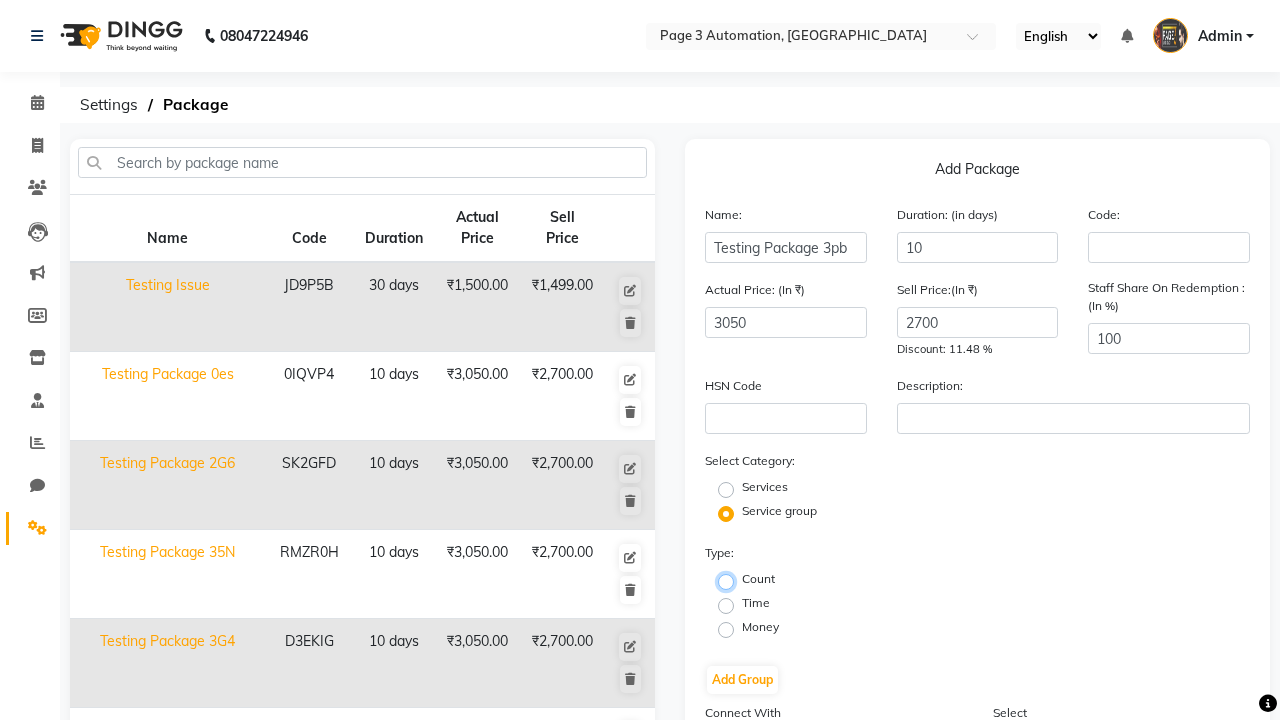 click on "Count" at bounding box center (732, 580) 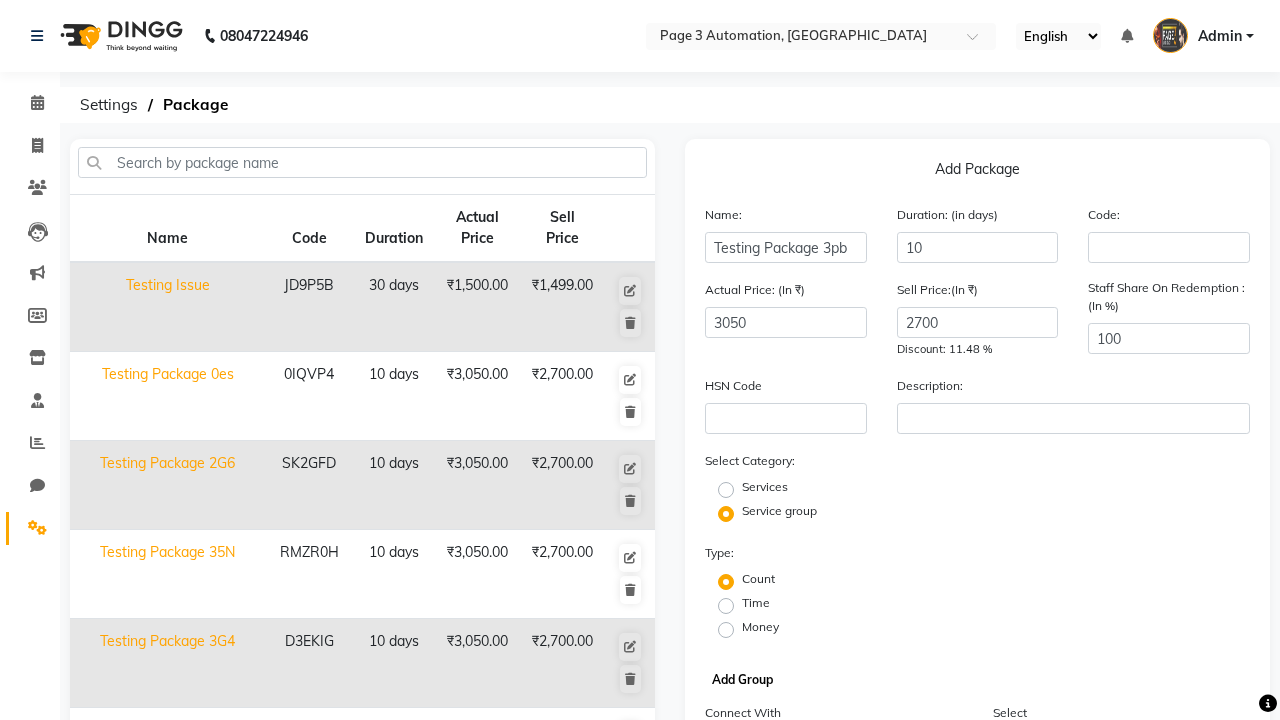 click on "Add Group" 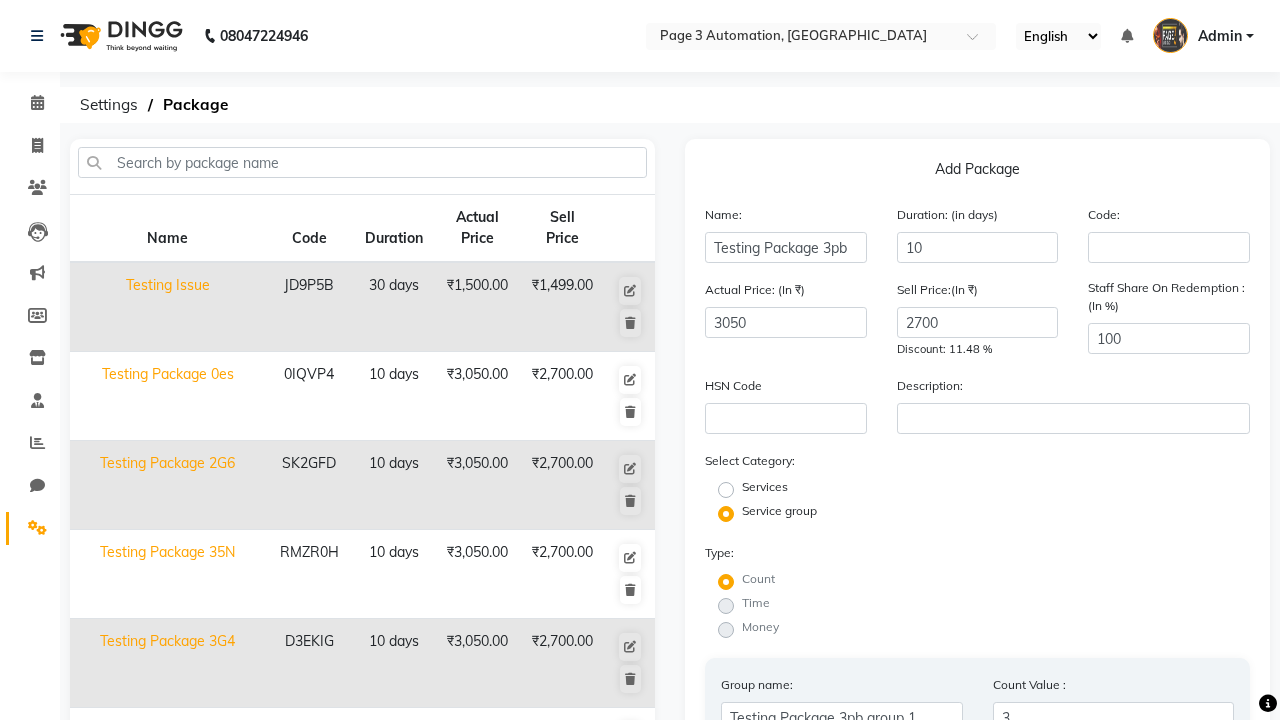 scroll, scrollTop: 484, scrollLeft: 0, axis: vertical 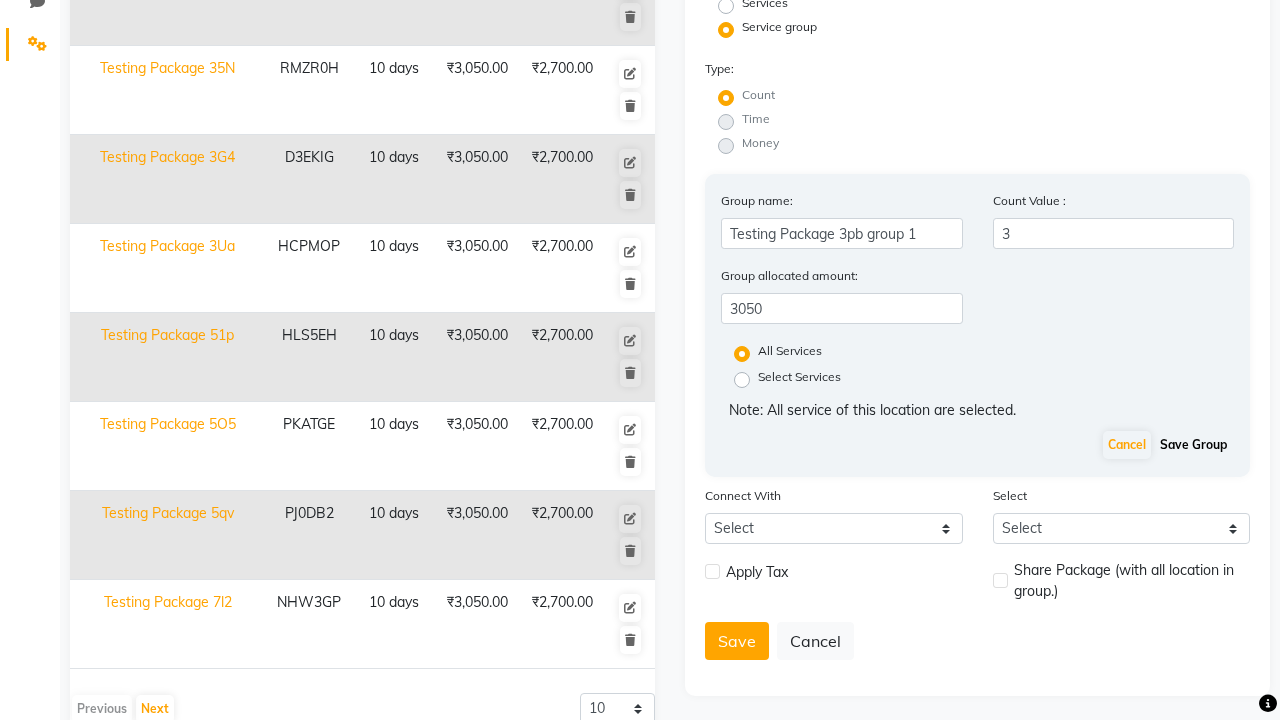 click on "Save Group" 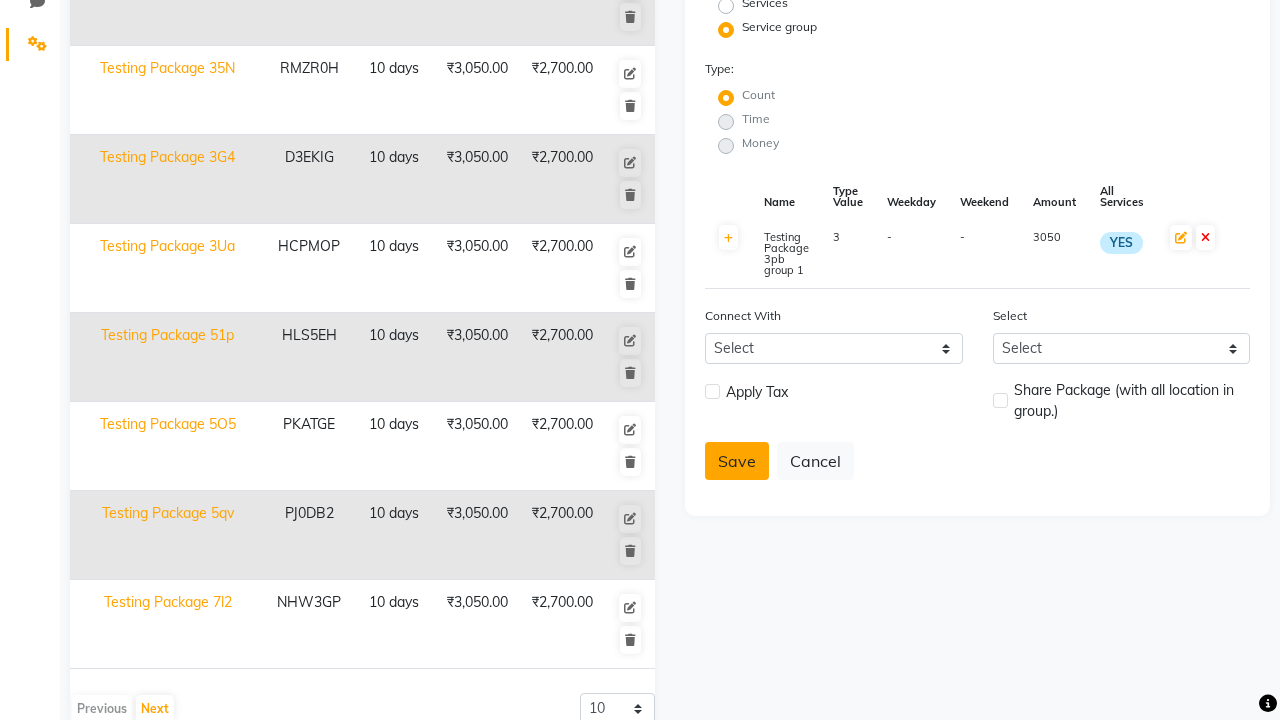 click on "Save" 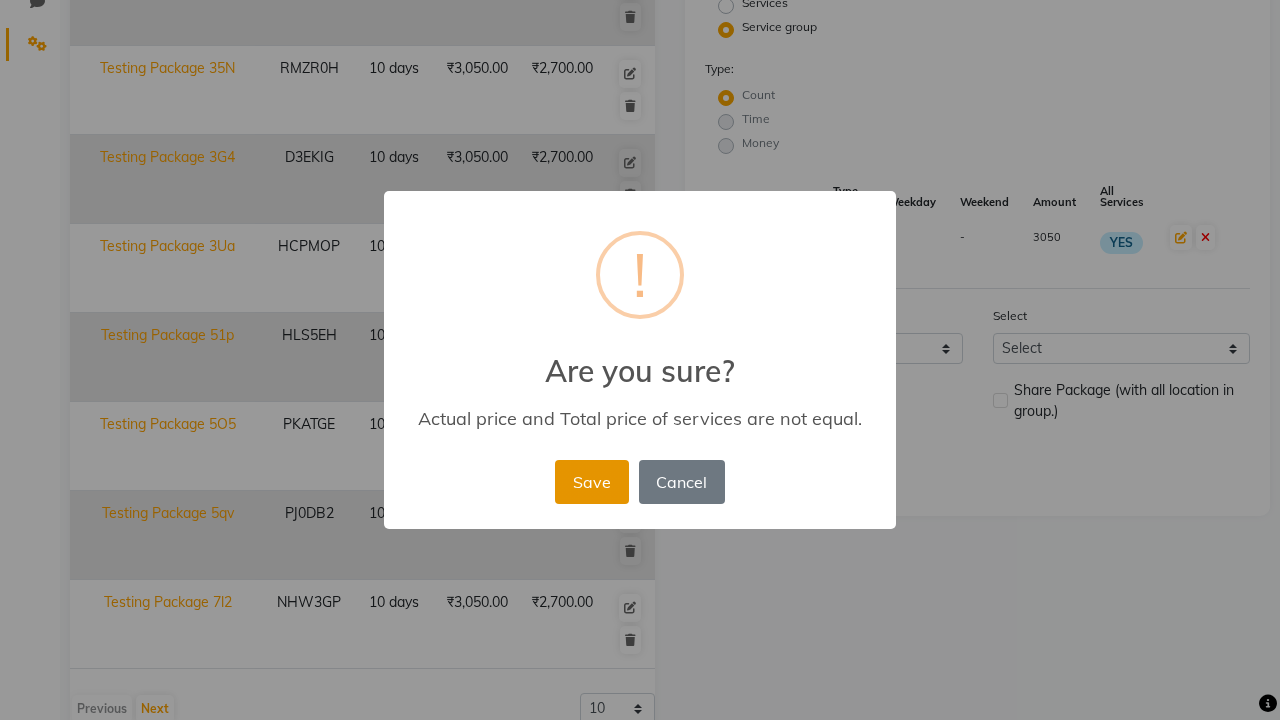 click on "Save" at bounding box center [591, 482] 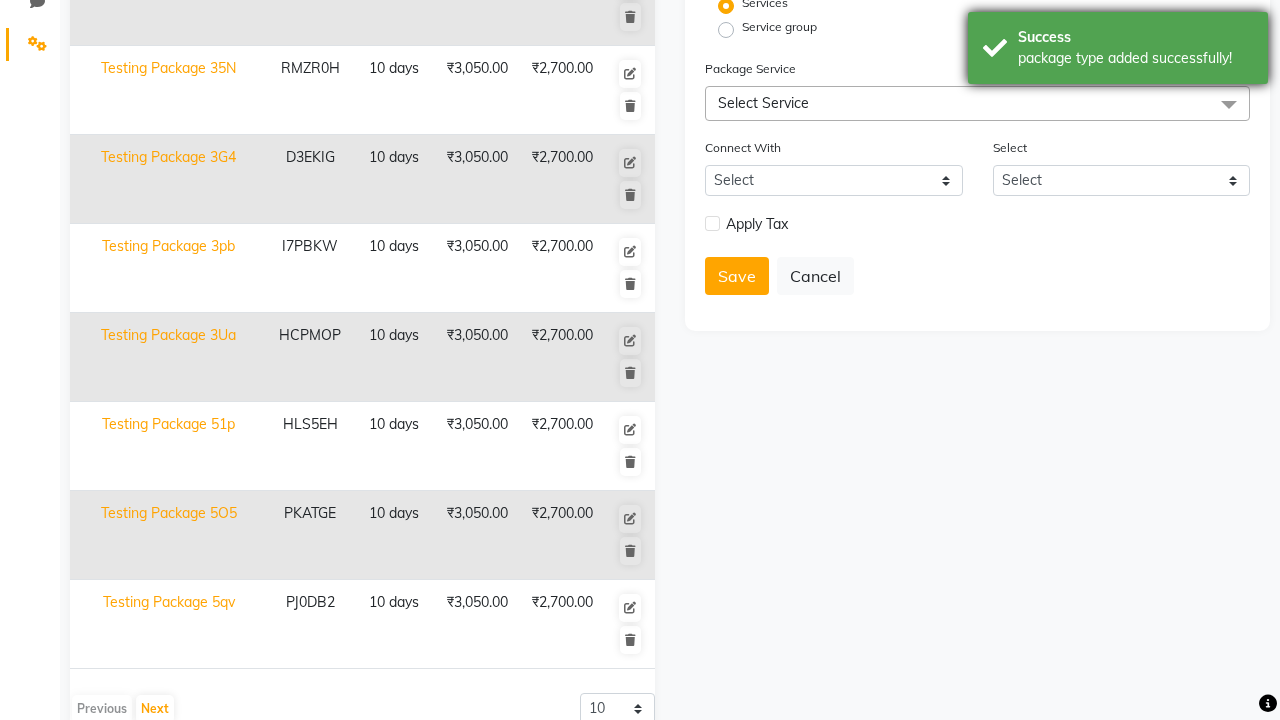 click on "package type added successfully!" at bounding box center (1135, 58) 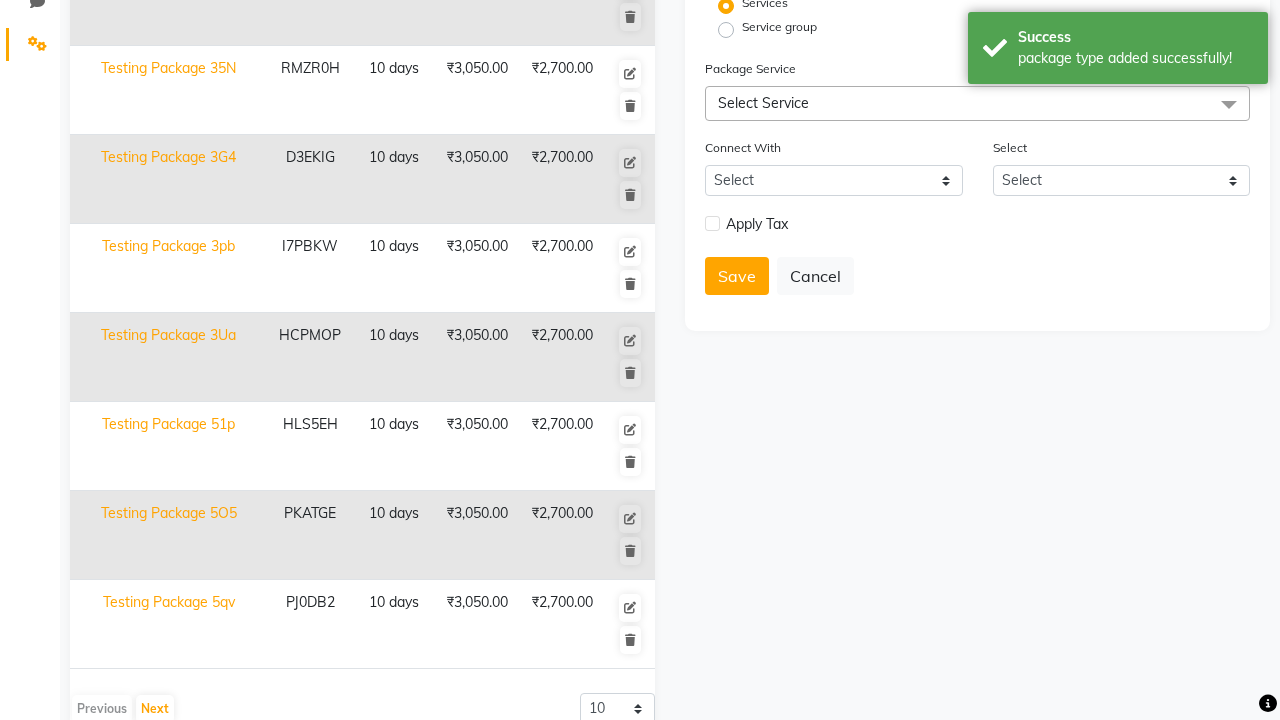 click at bounding box center (37, -448) 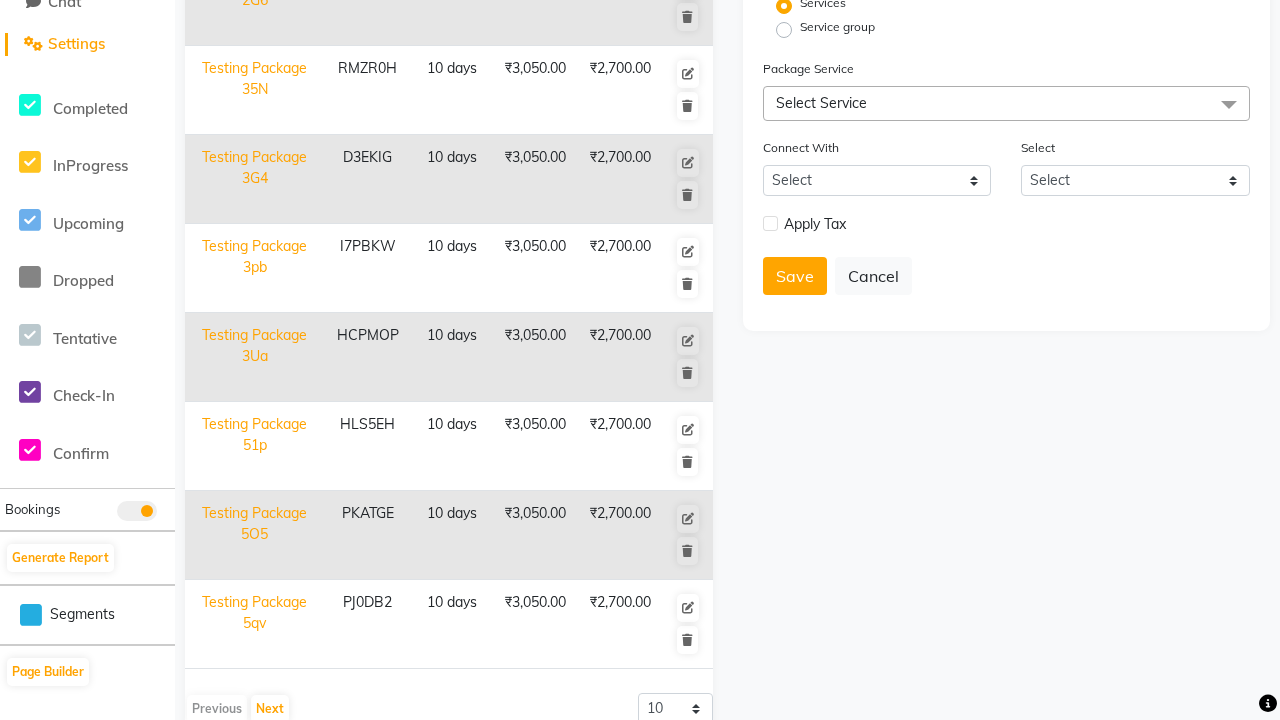 scroll, scrollTop: 0, scrollLeft: 0, axis: both 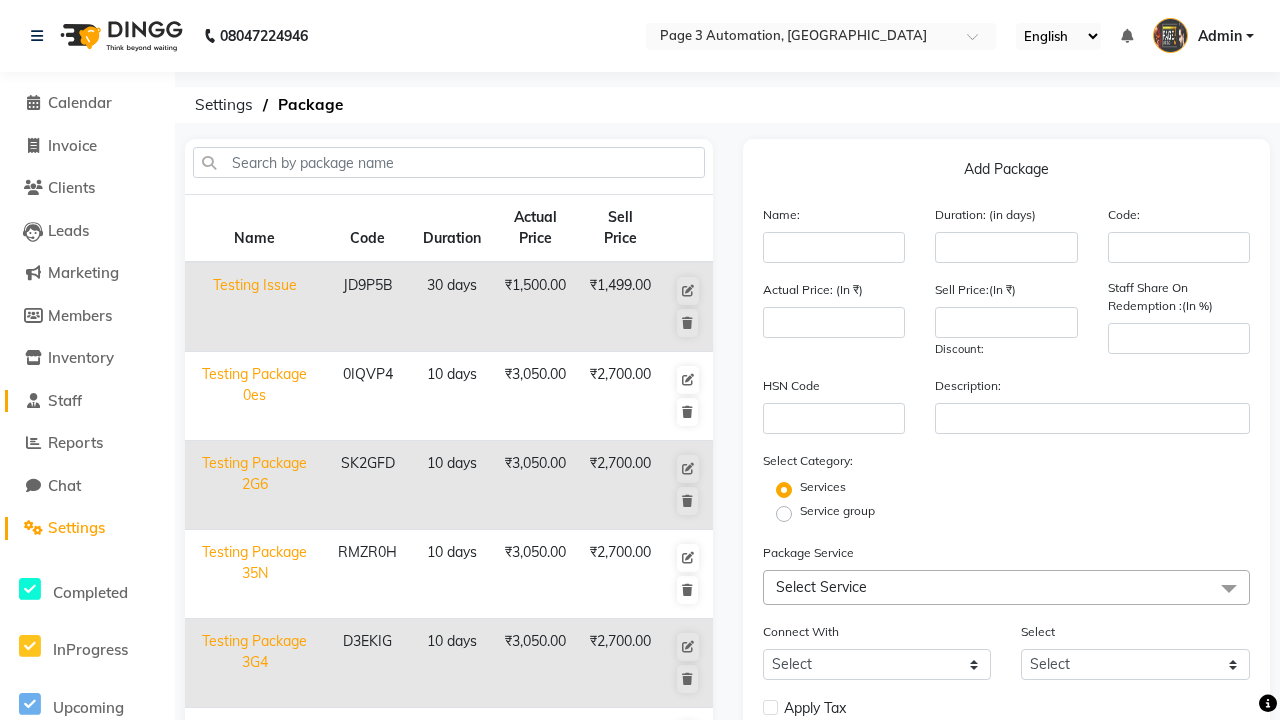 click on "Staff" 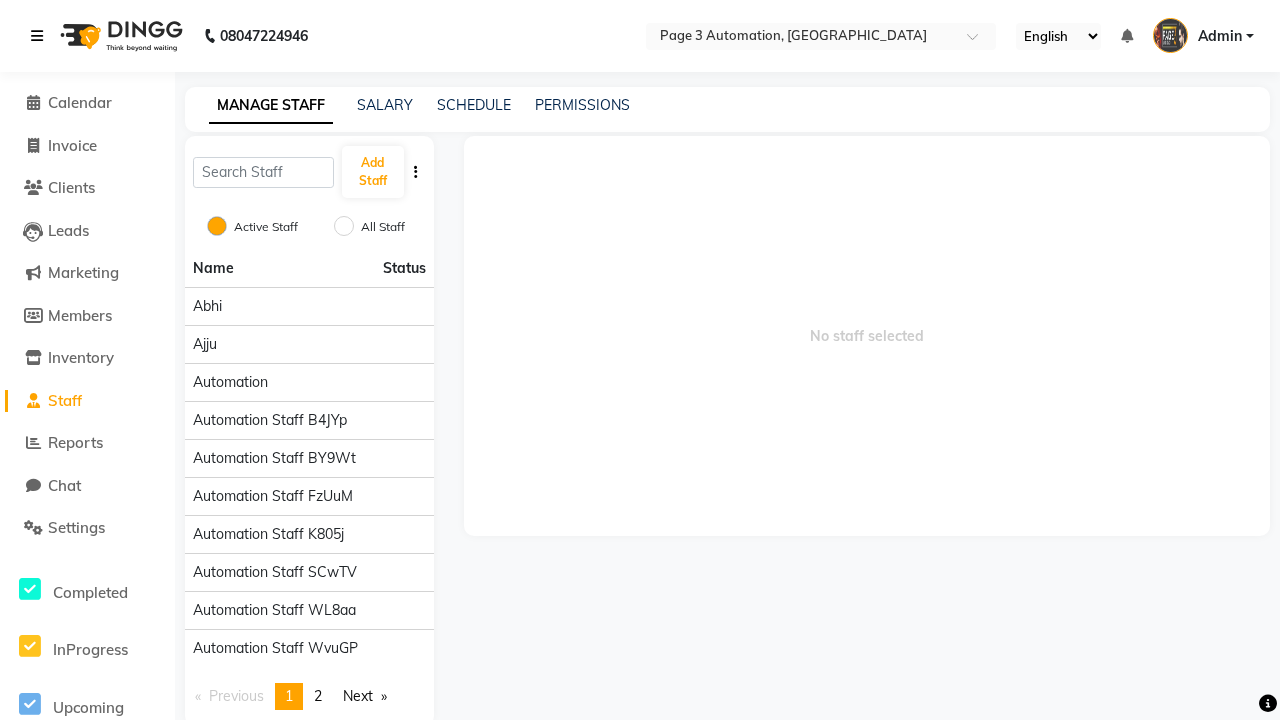click at bounding box center [37, 36] 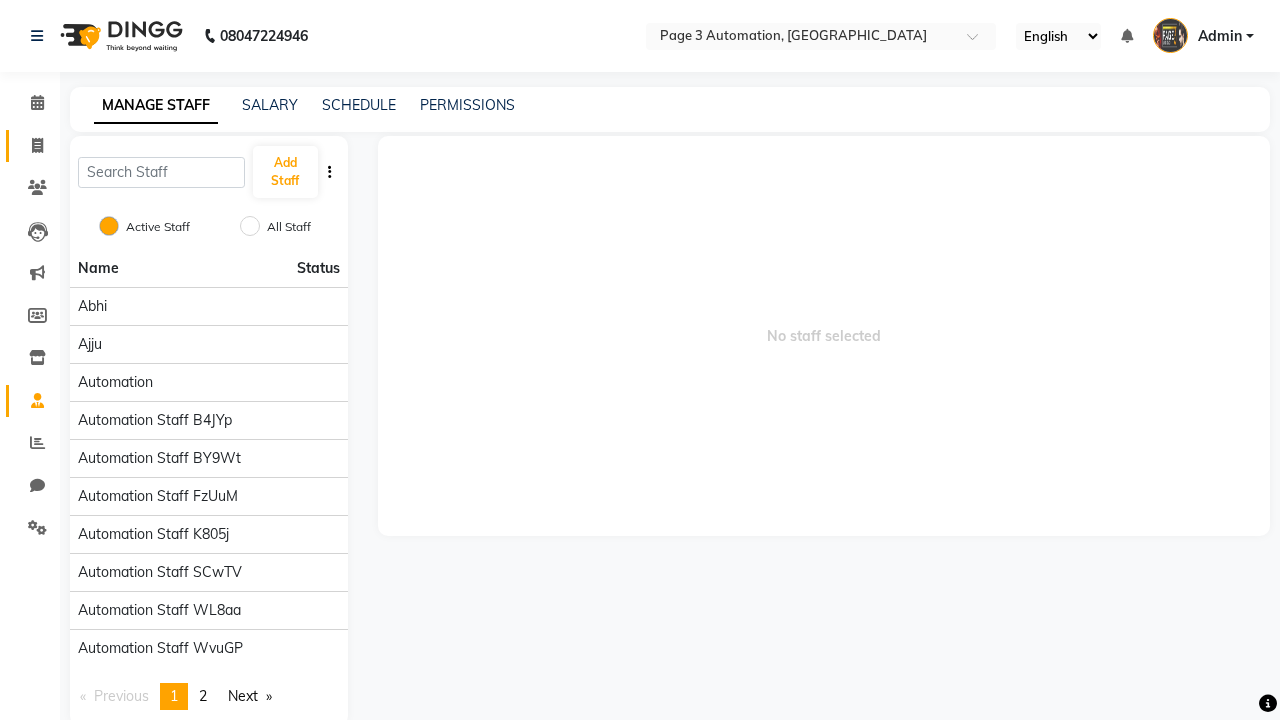 click 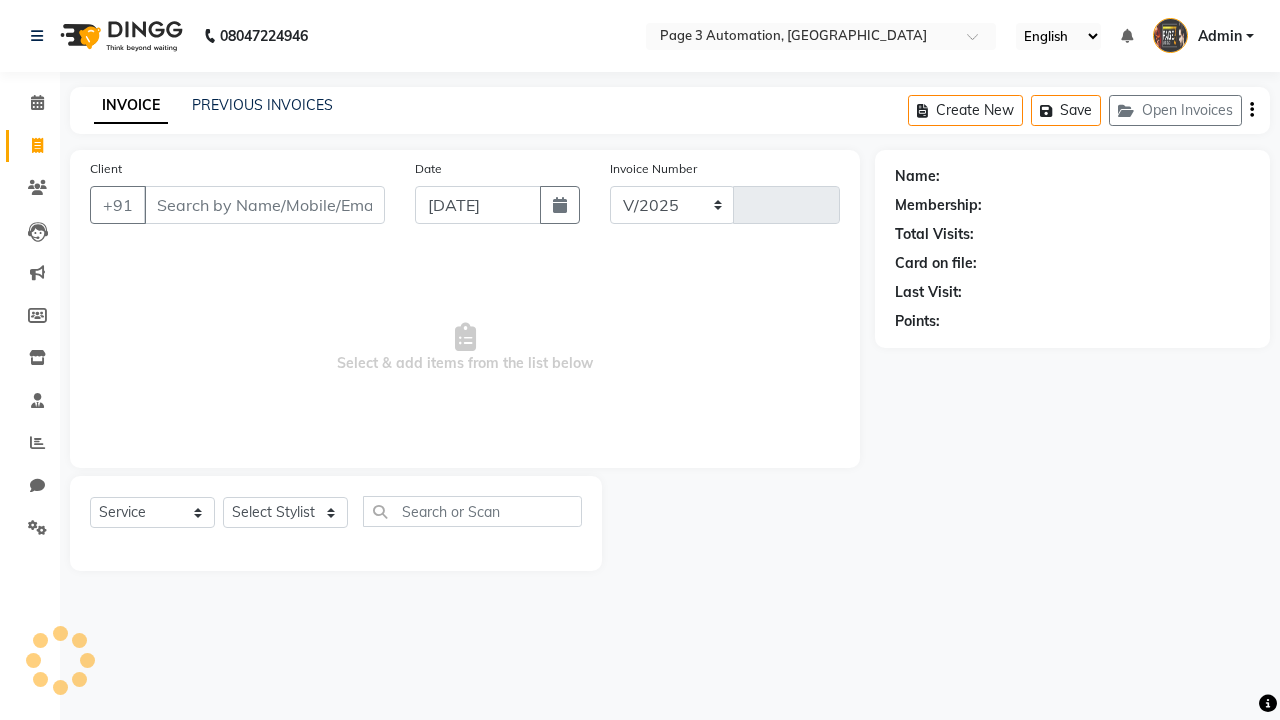 select on "2774" 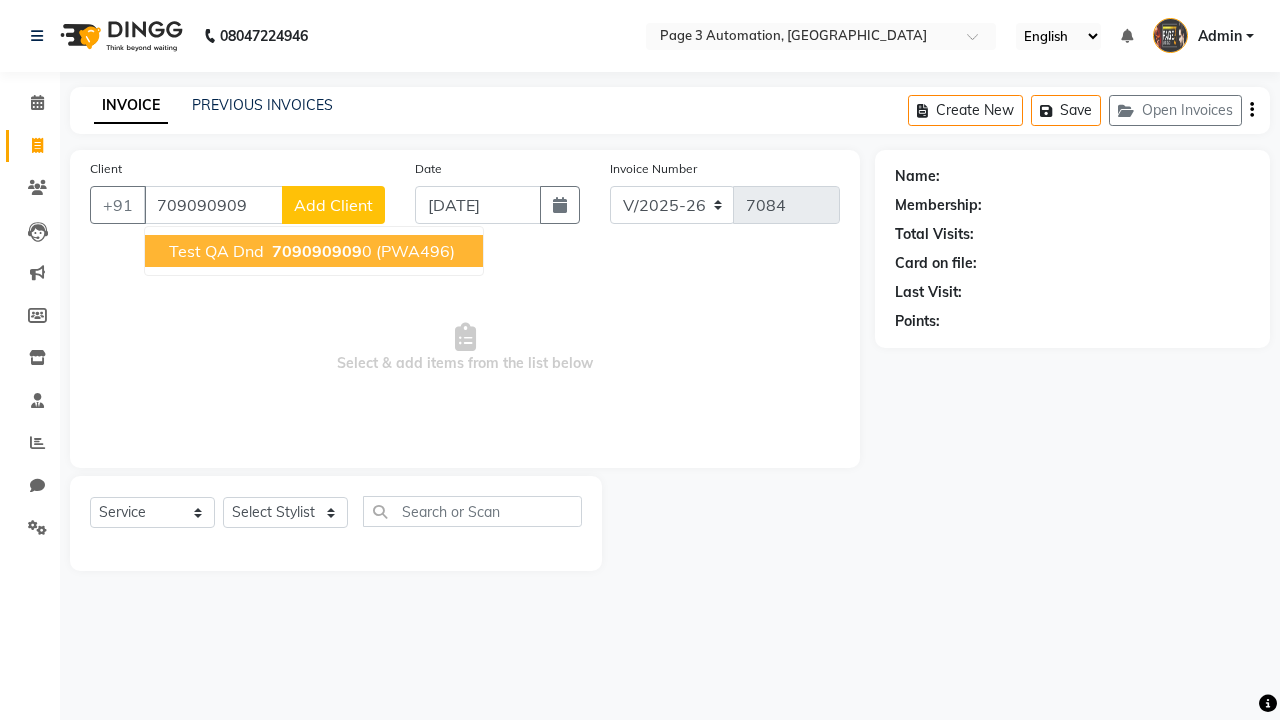 click on "709090909" at bounding box center [317, 251] 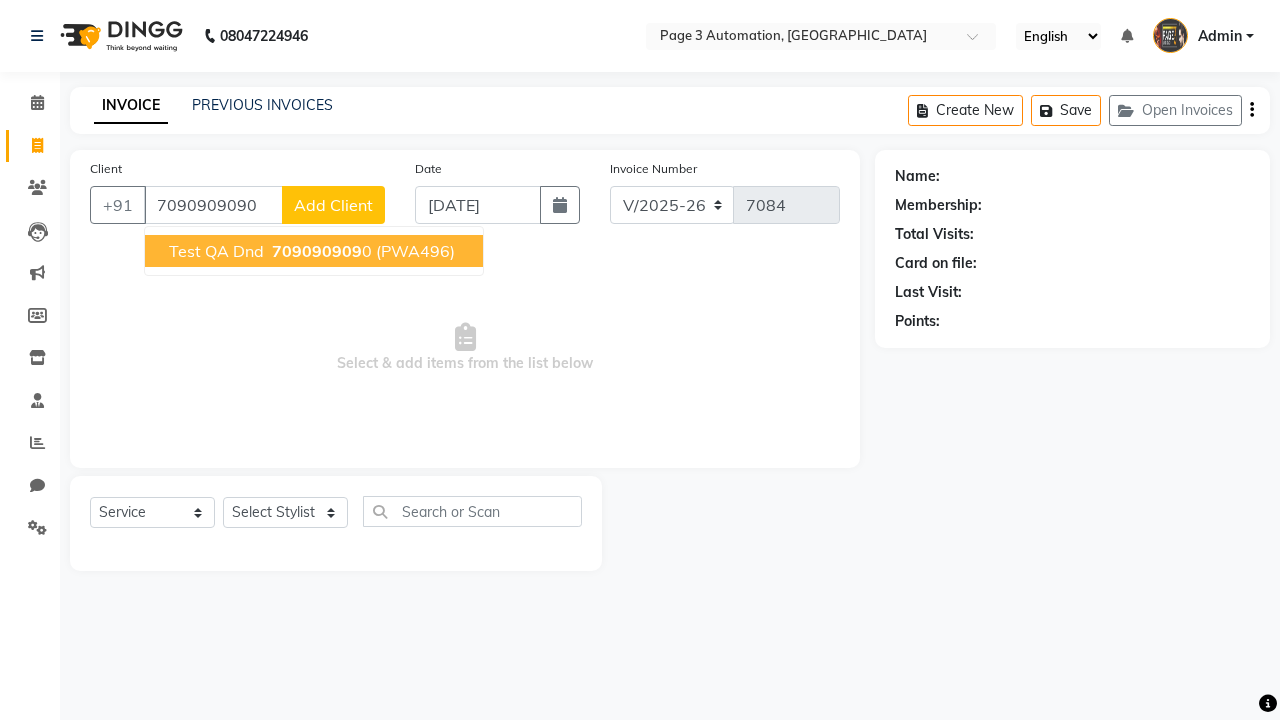 type on "7090909090" 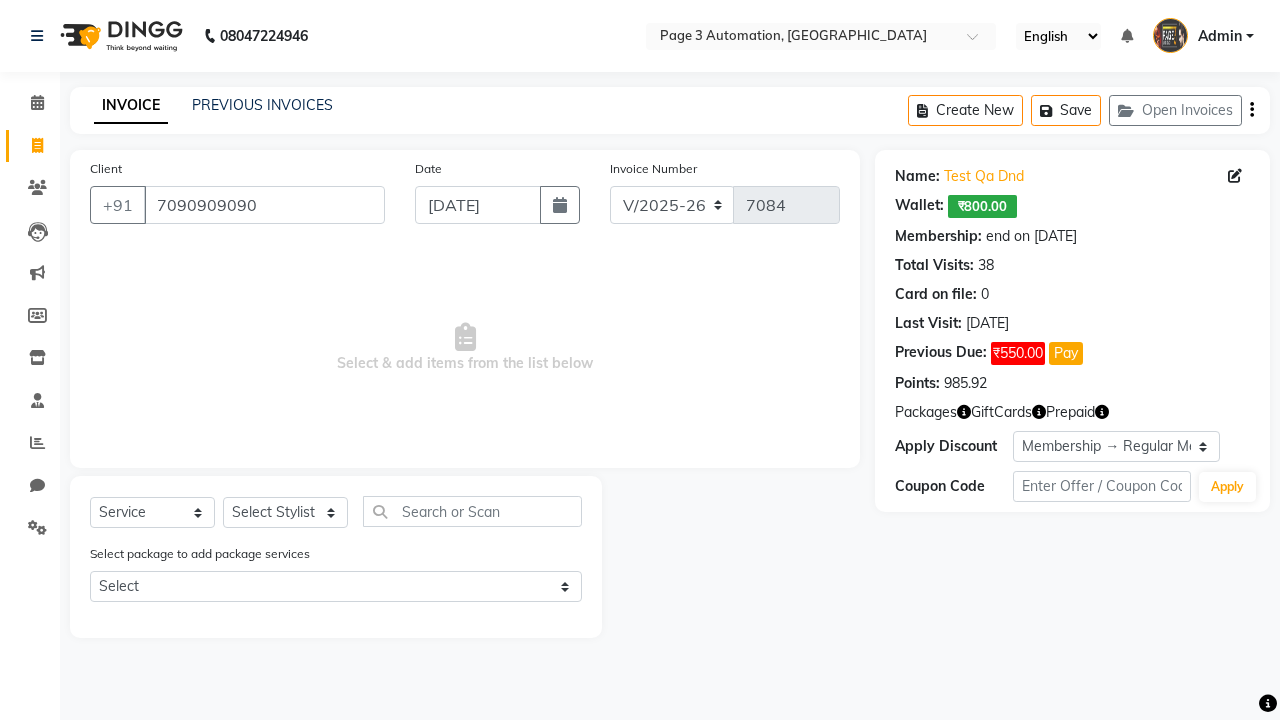 select on "0:" 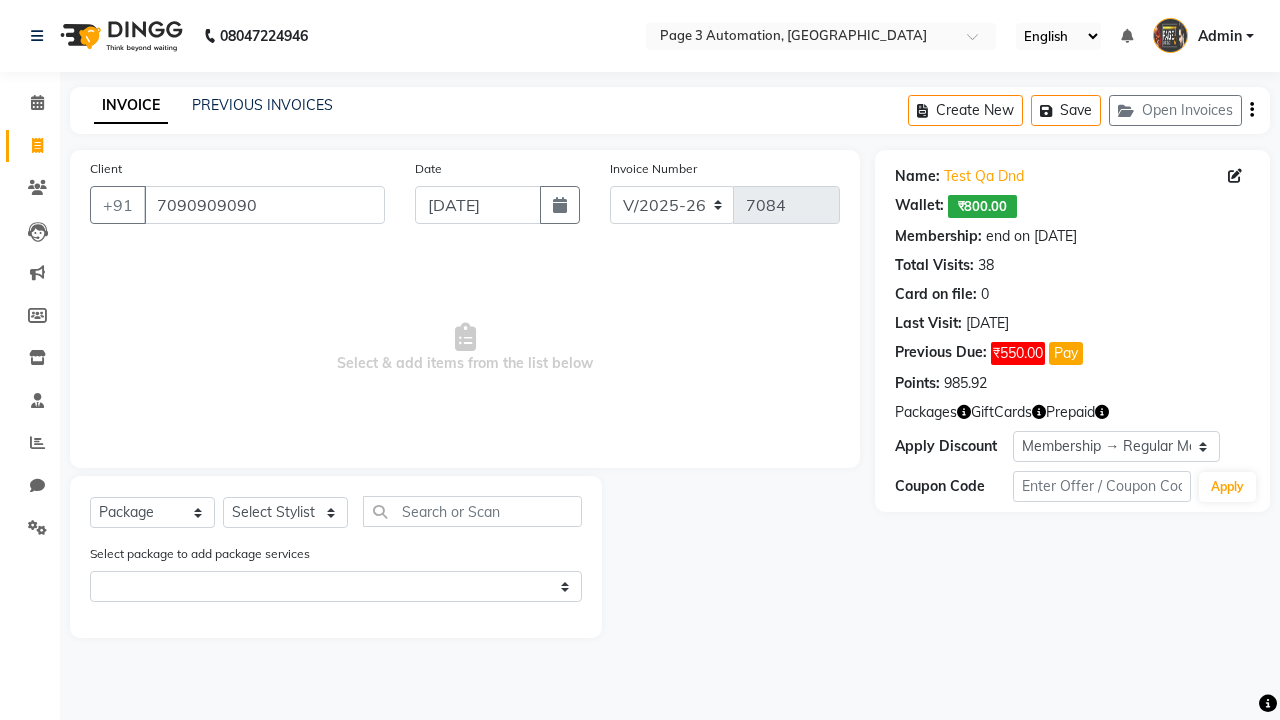 select on "71572" 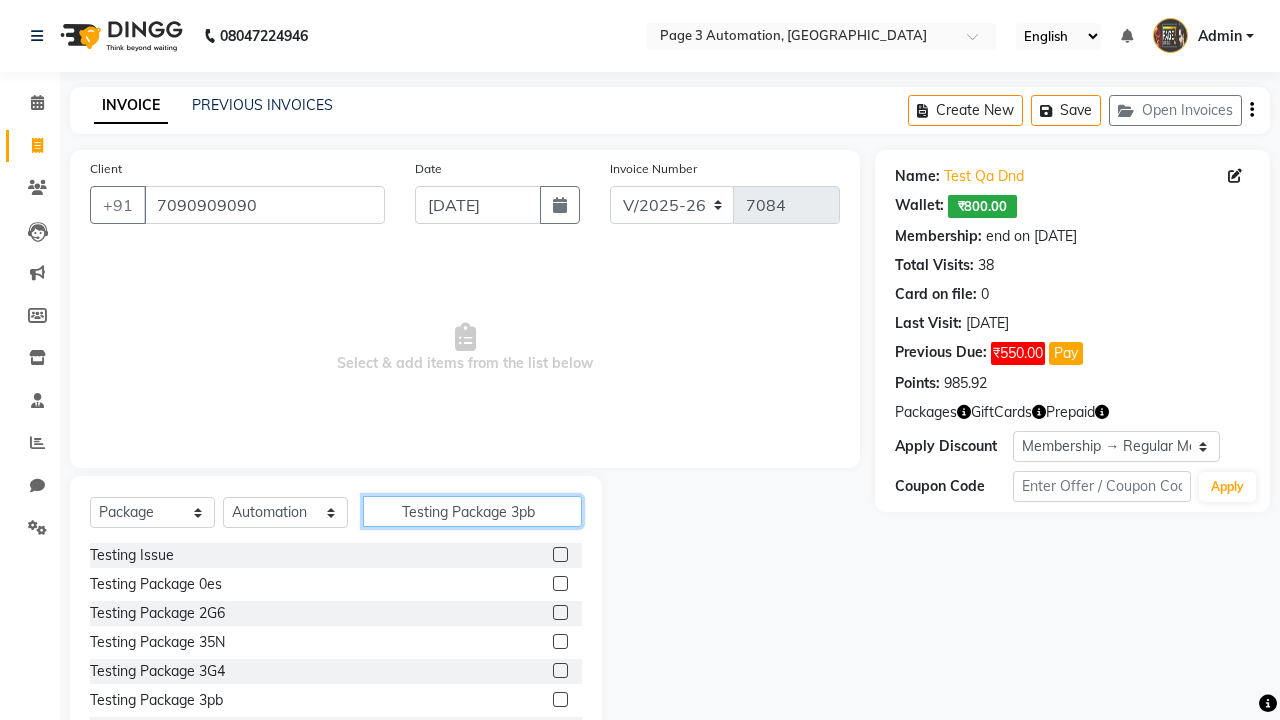 type on "Testing Package 3pb" 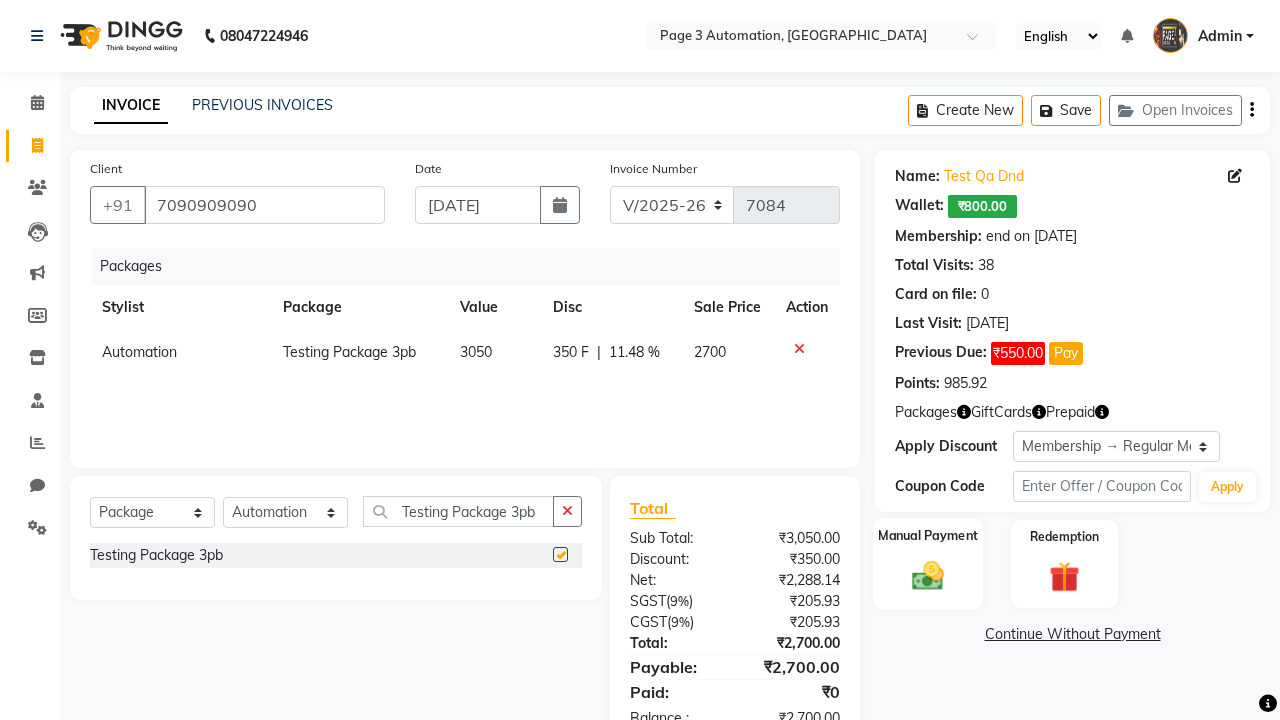 click 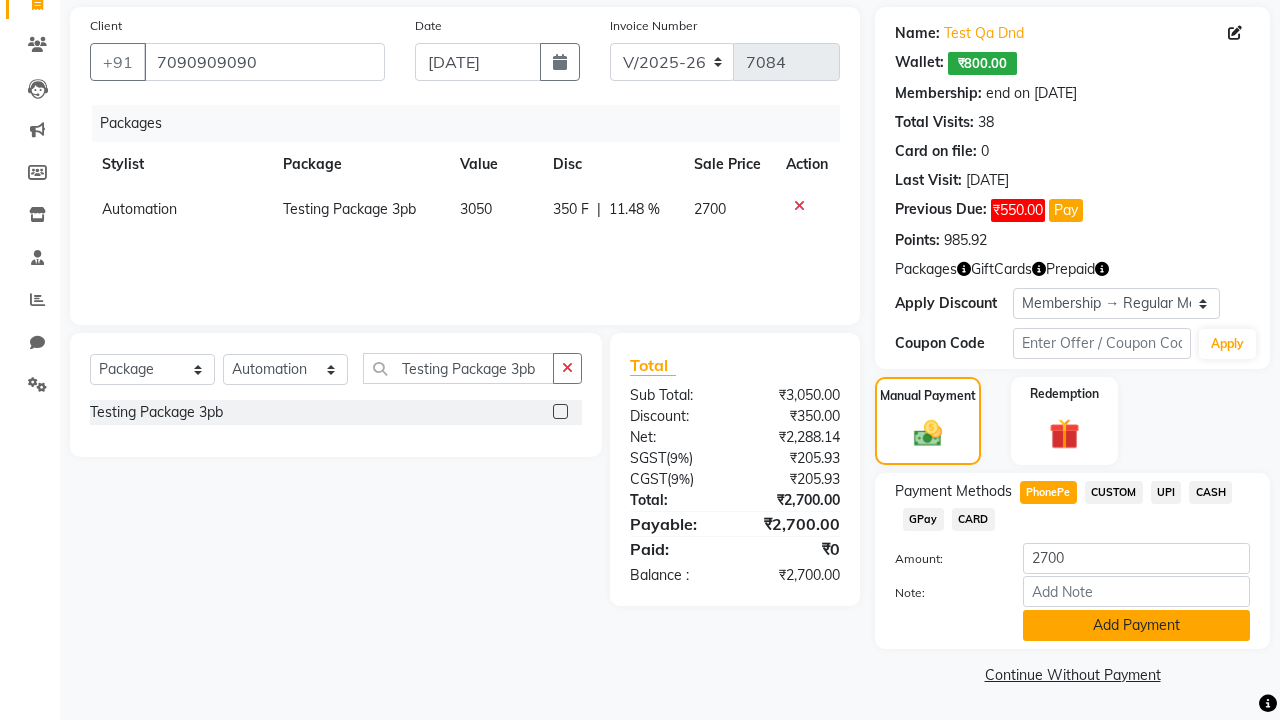 click on "Add Payment" 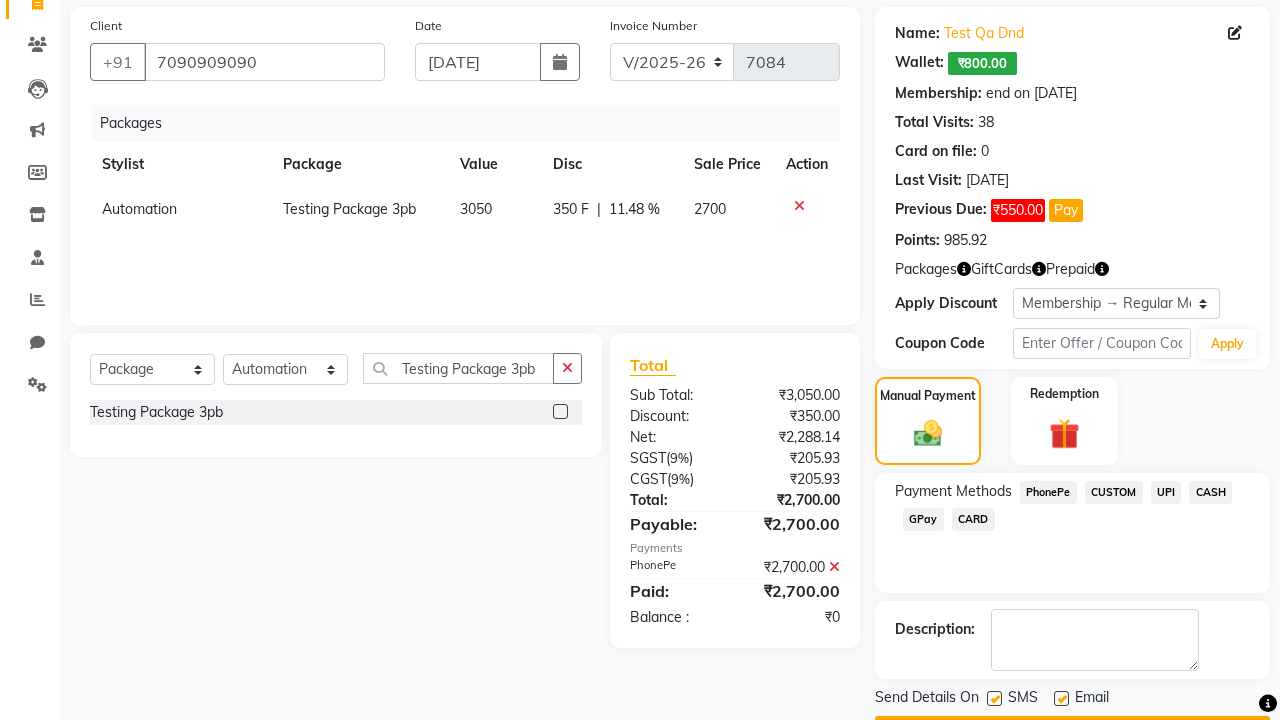 click 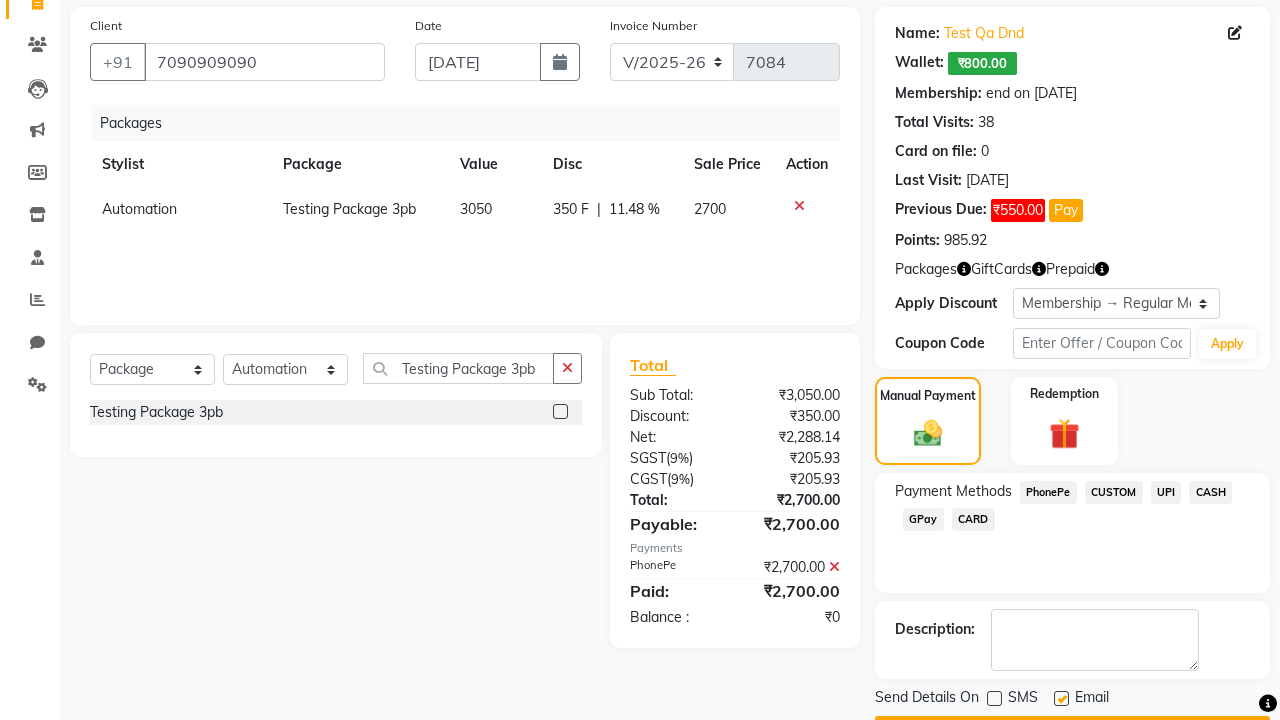 click 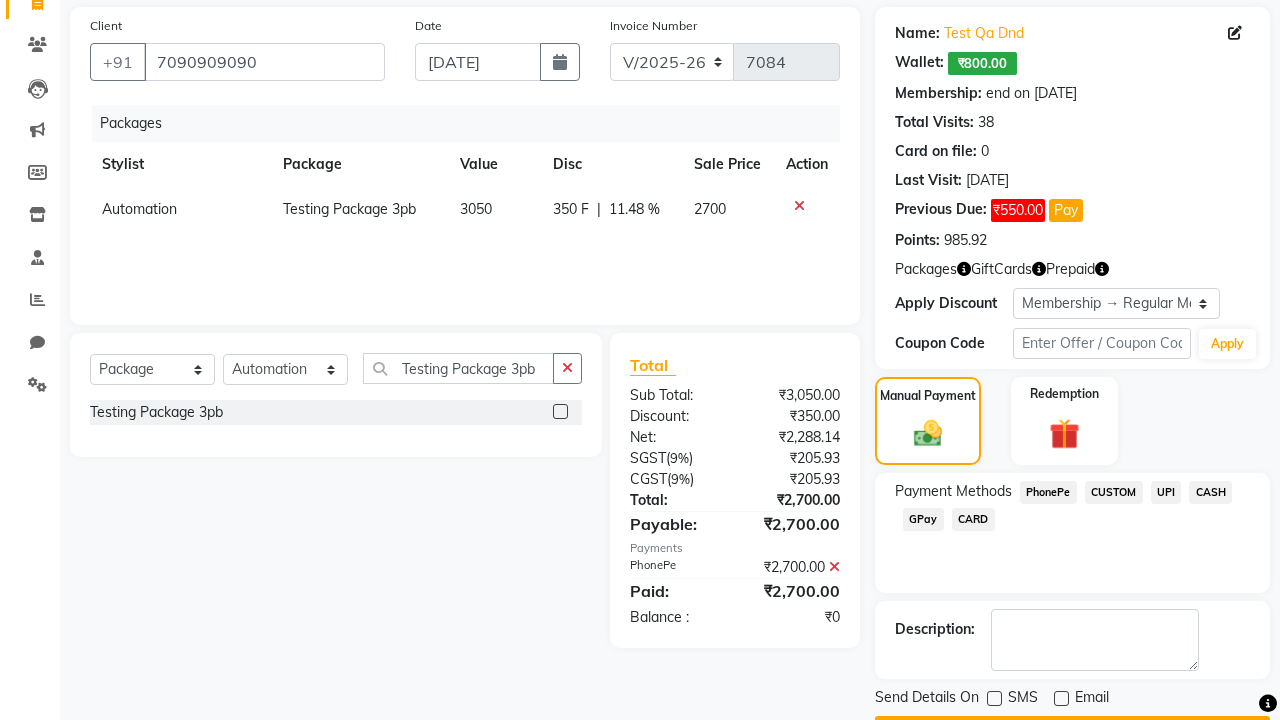 click on "Checkout" 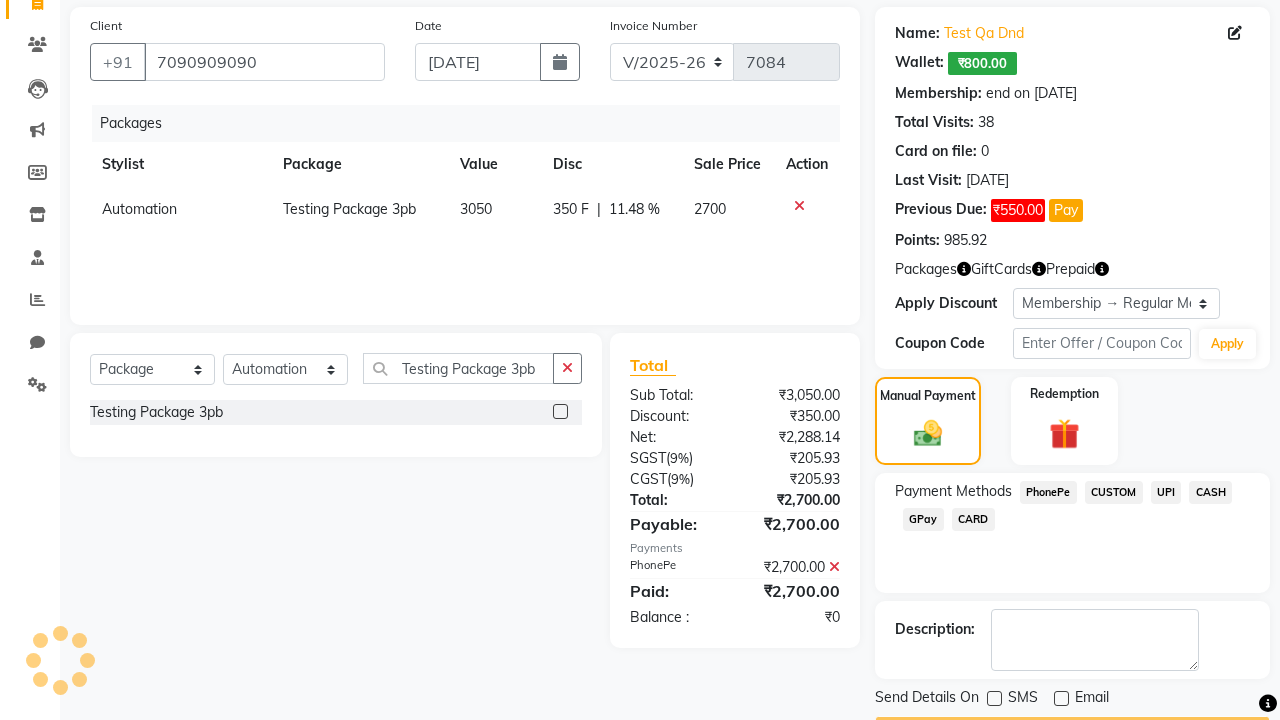 scroll, scrollTop: 169, scrollLeft: 0, axis: vertical 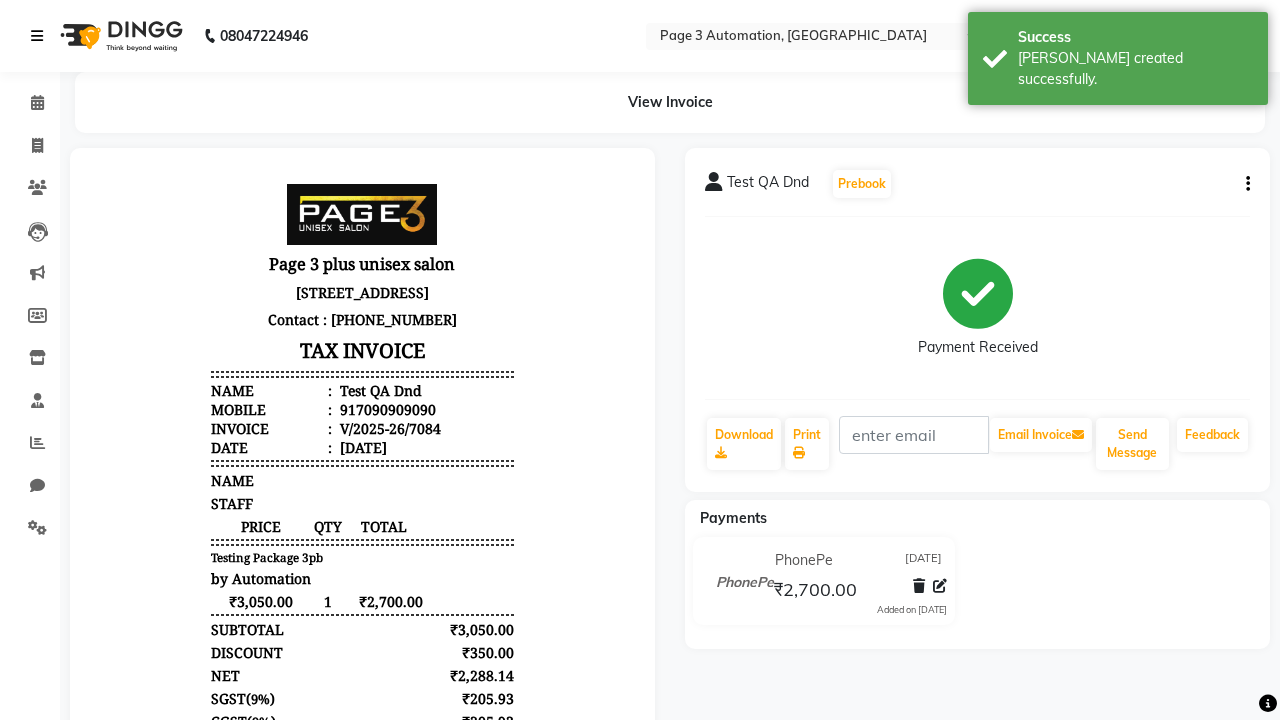 click on "[PERSON_NAME] created successfully." at bounding box center [1135, 69] 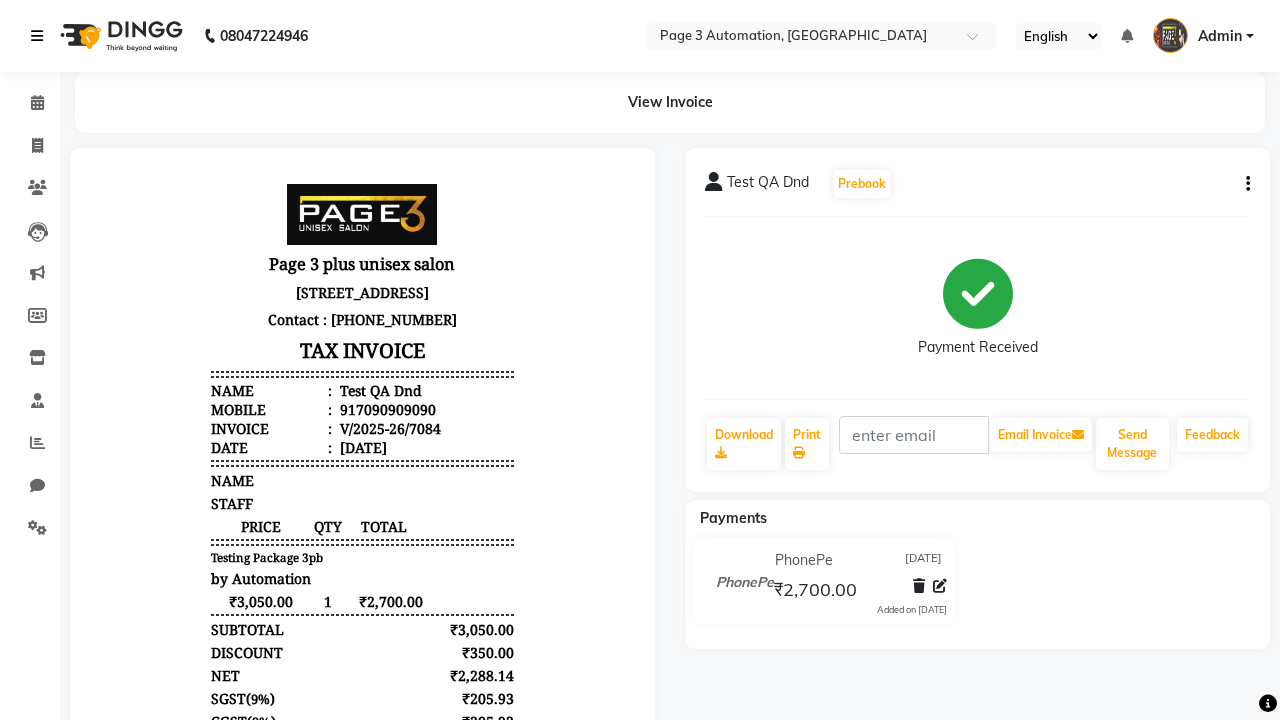click at bounding box center (37, 36) 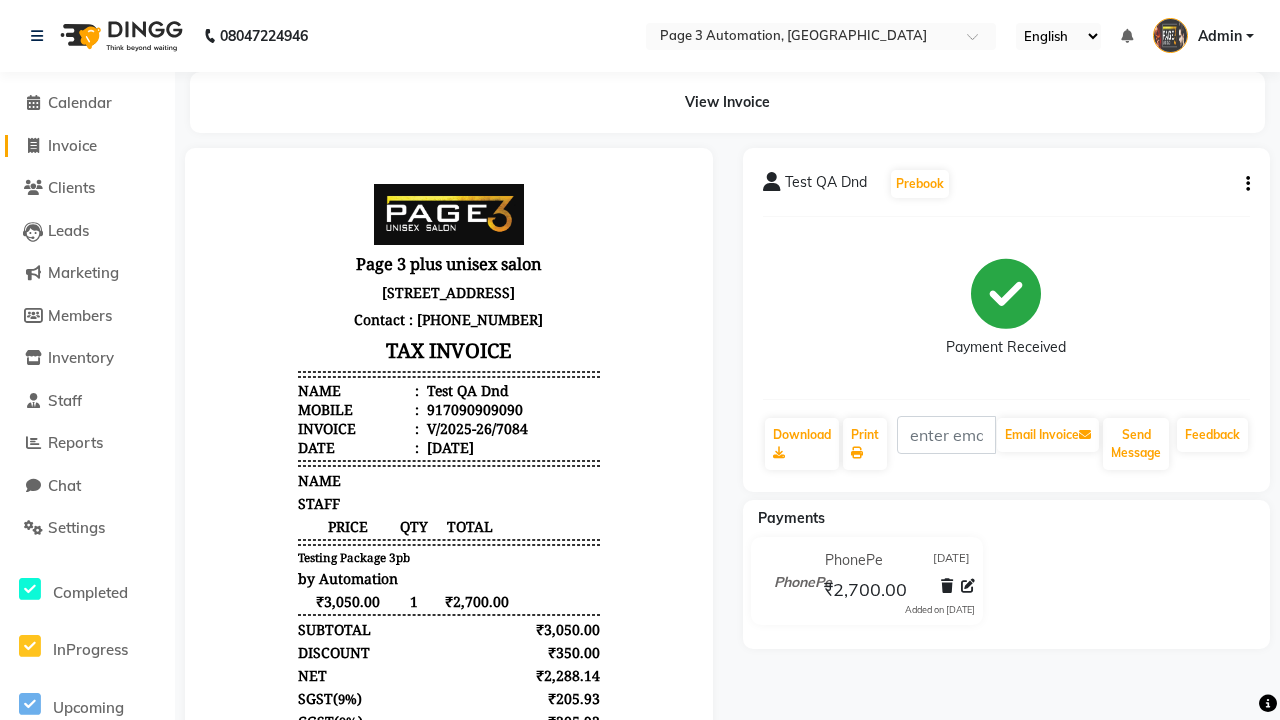 click on "Invoice" 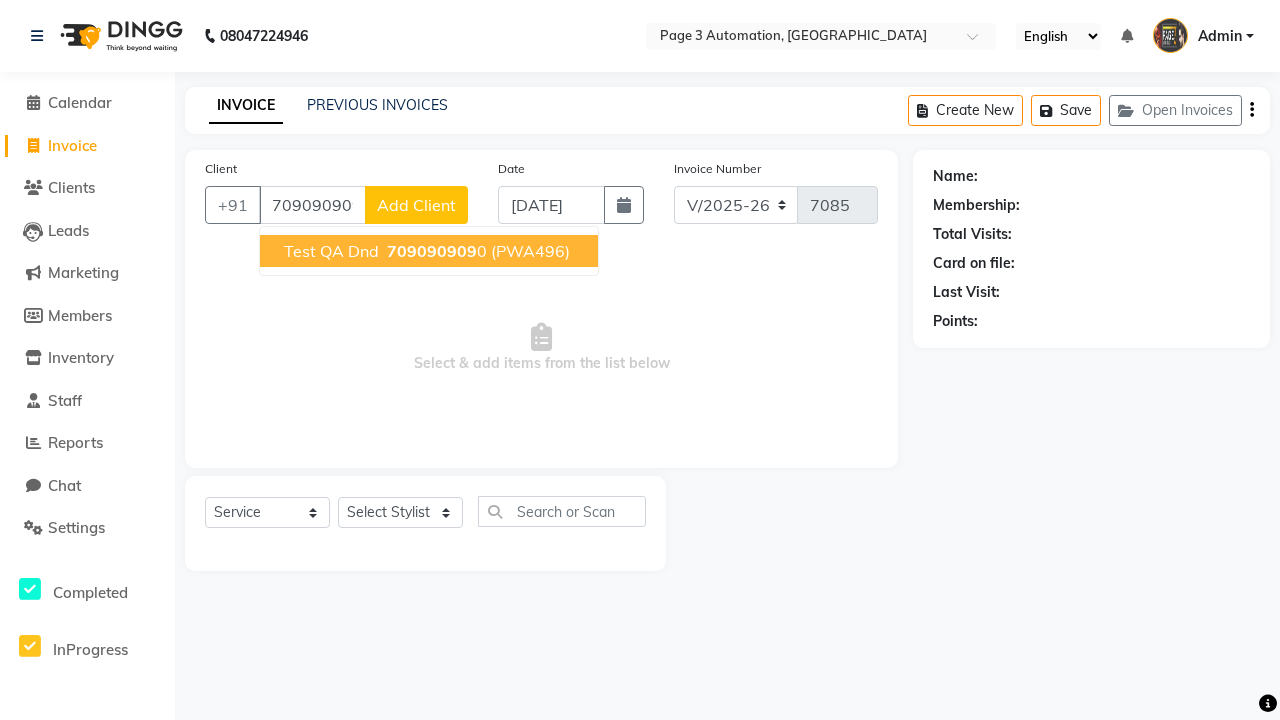 click on "709090909" at bounding box center (432, 251) 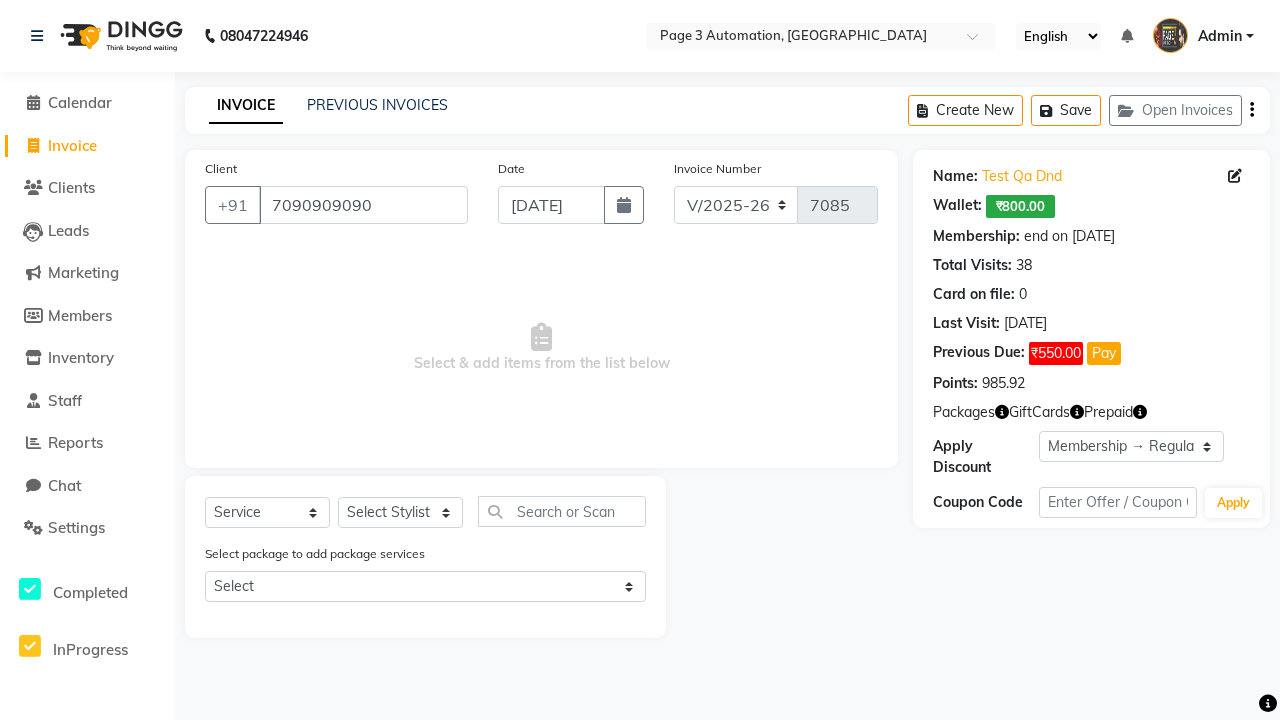 select on "0:" 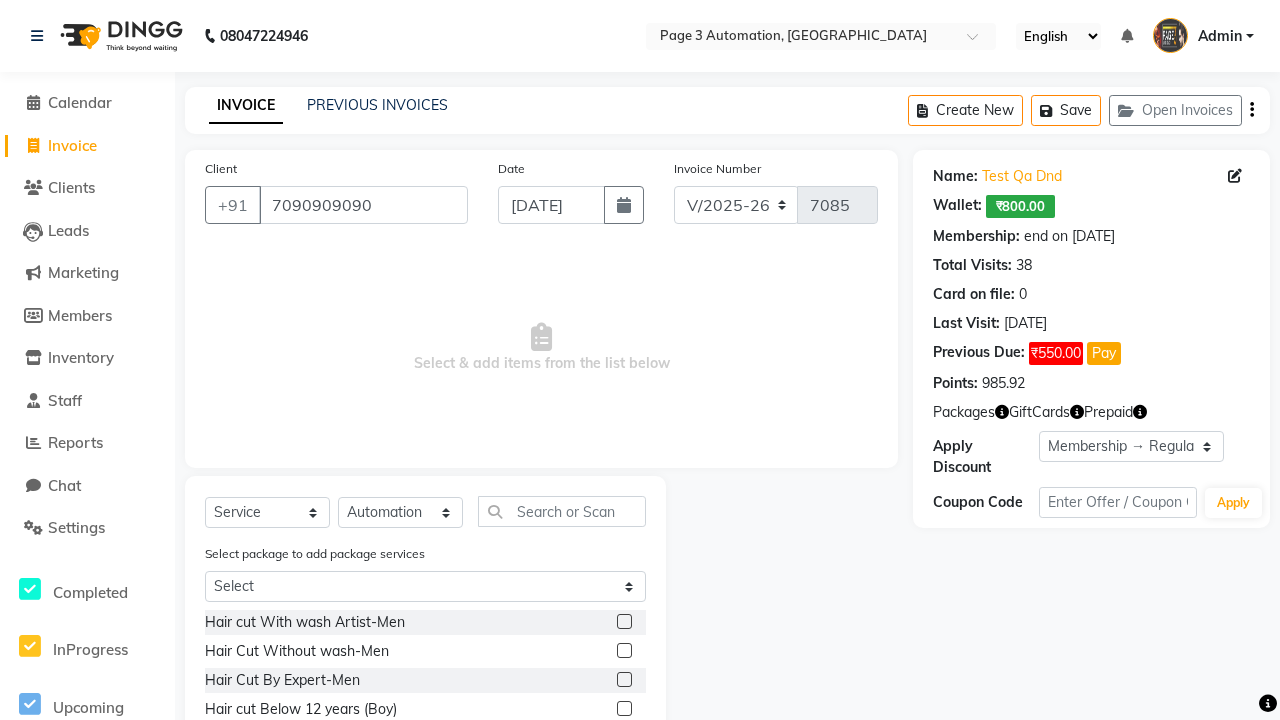 click 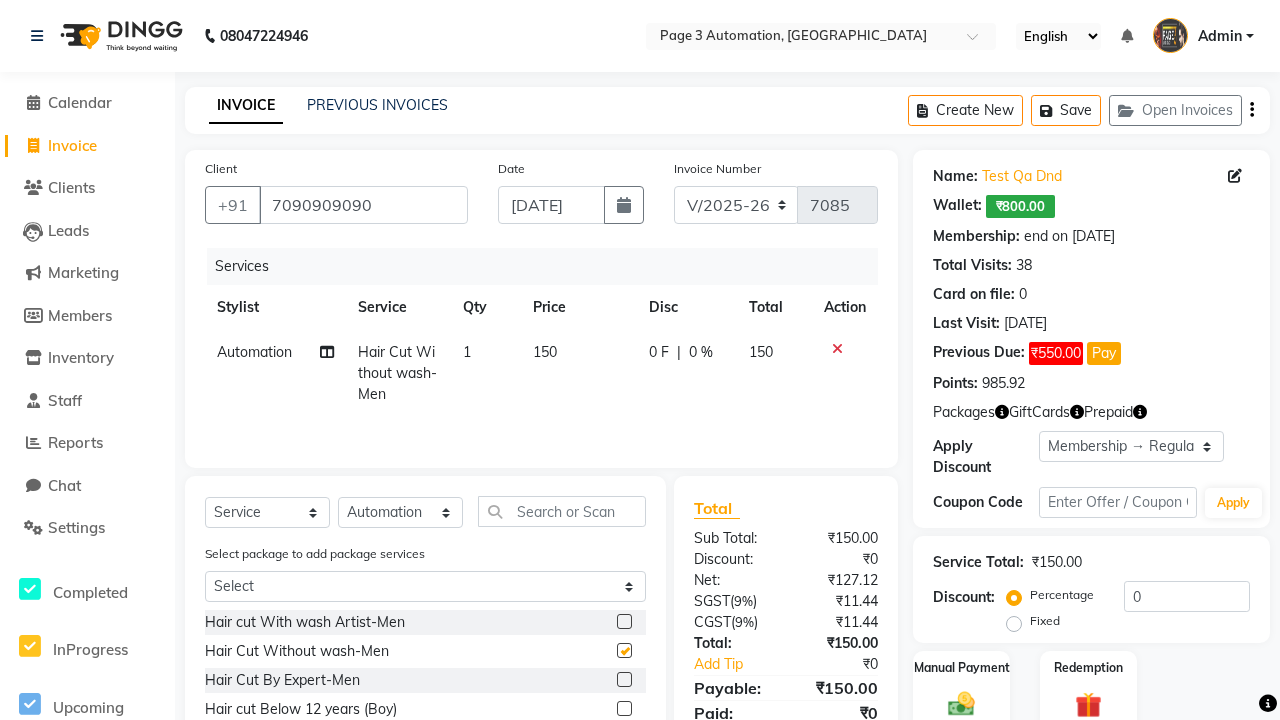 checkbox on "false" 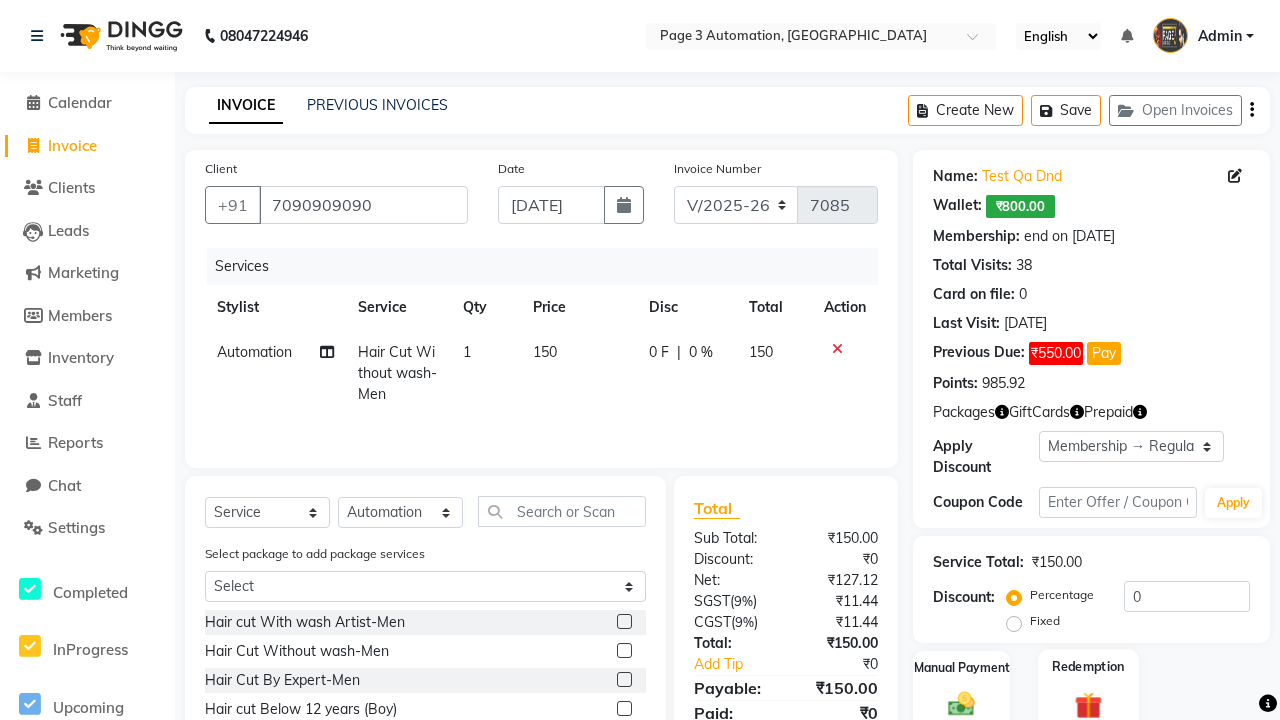 click 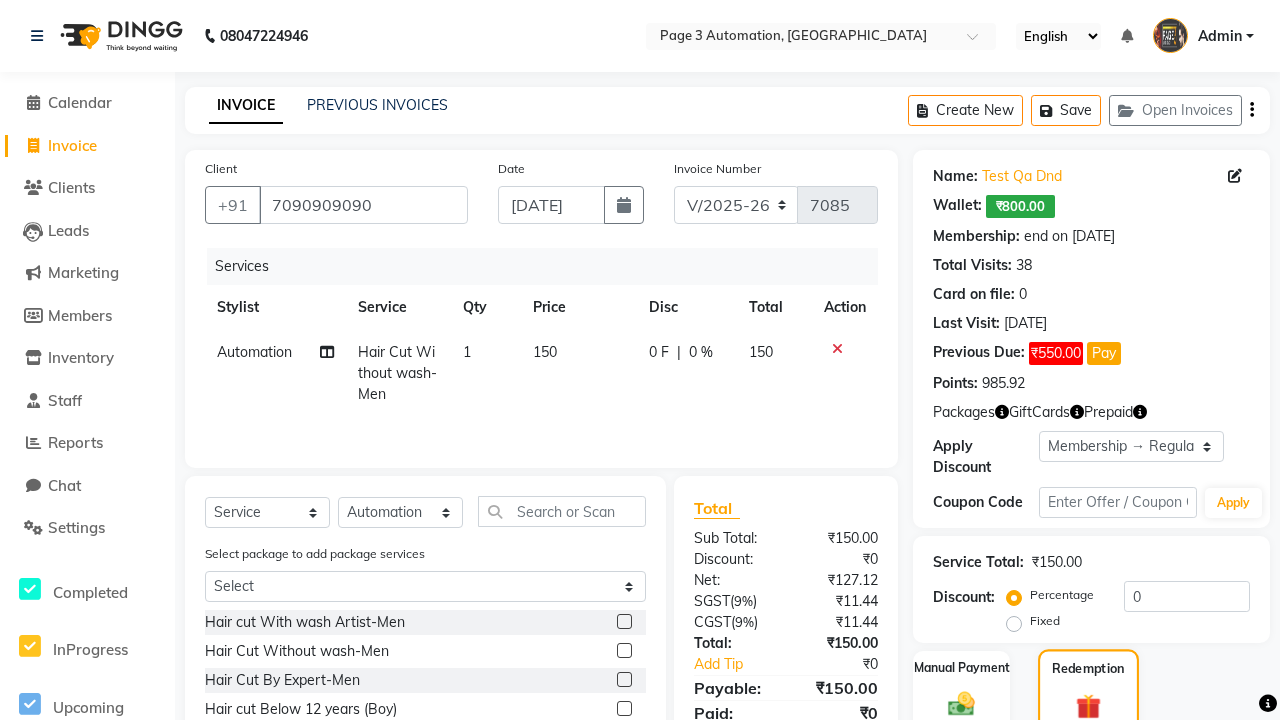 scroll, scrollTop: 80, scrollLeft: 0, axis: vertical 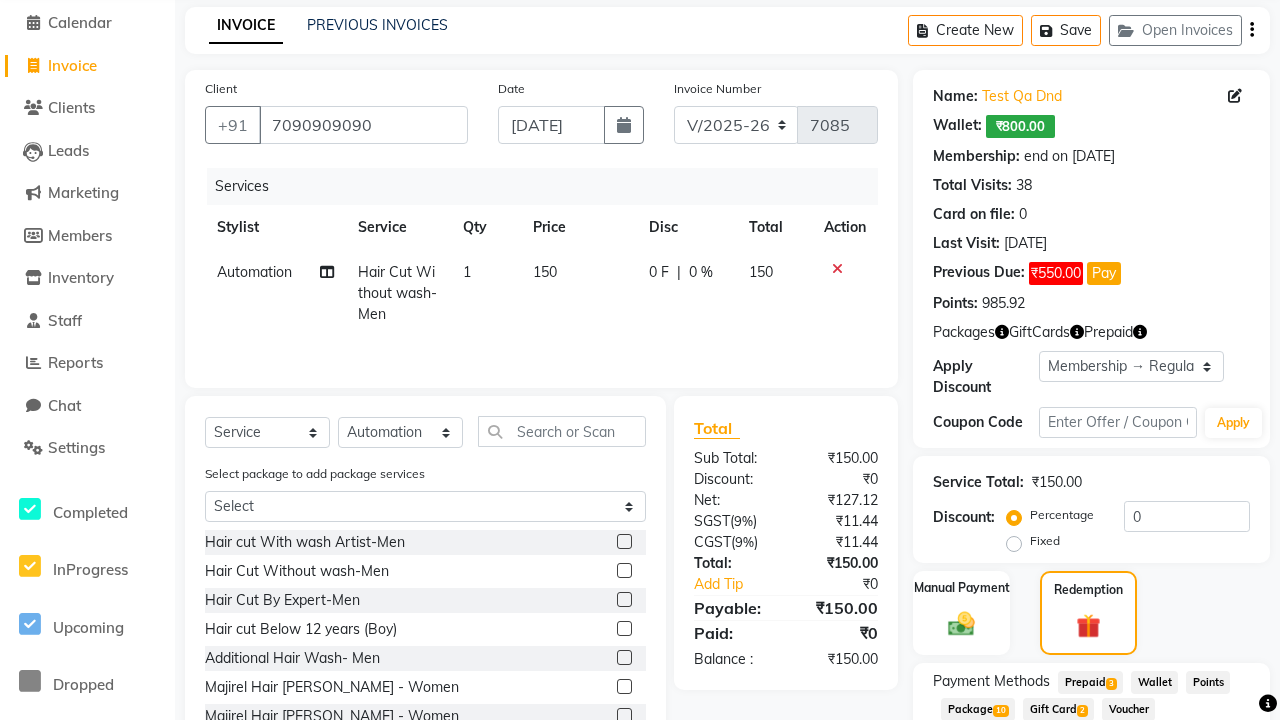 click on "Package  10" 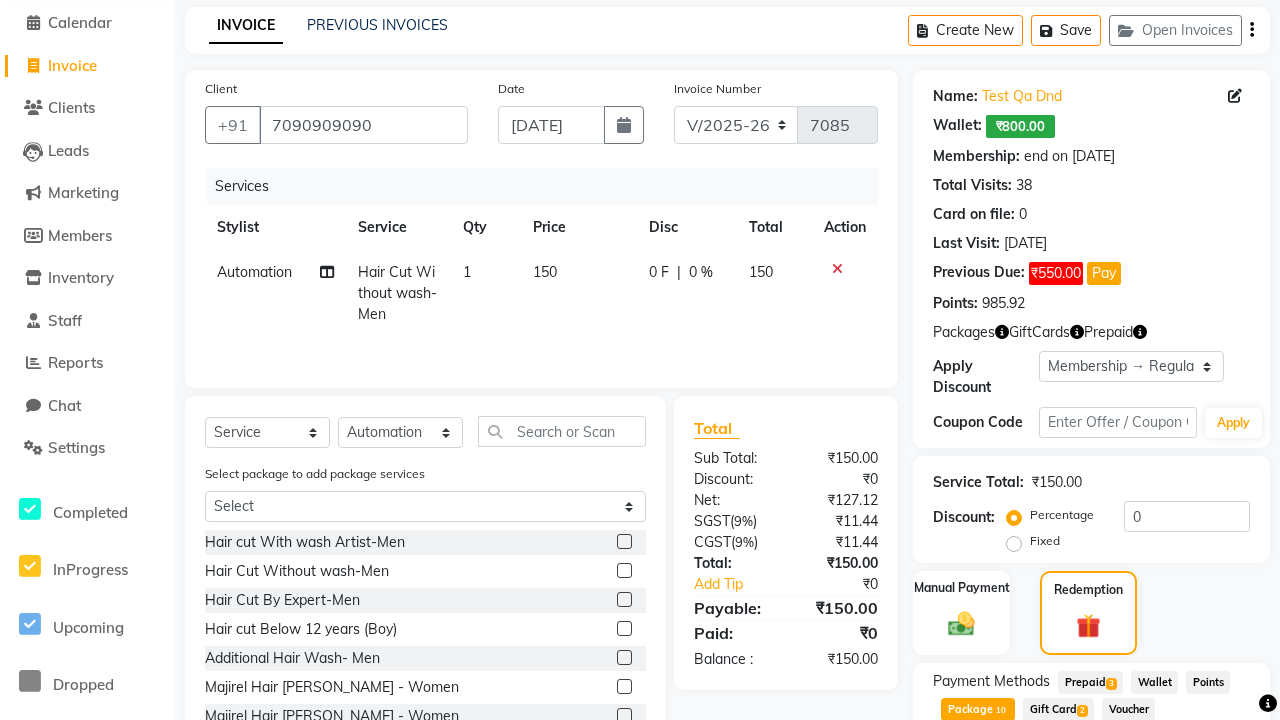 scroll, scrollTop: 0, scrollLeft: 5, axis: horizontal 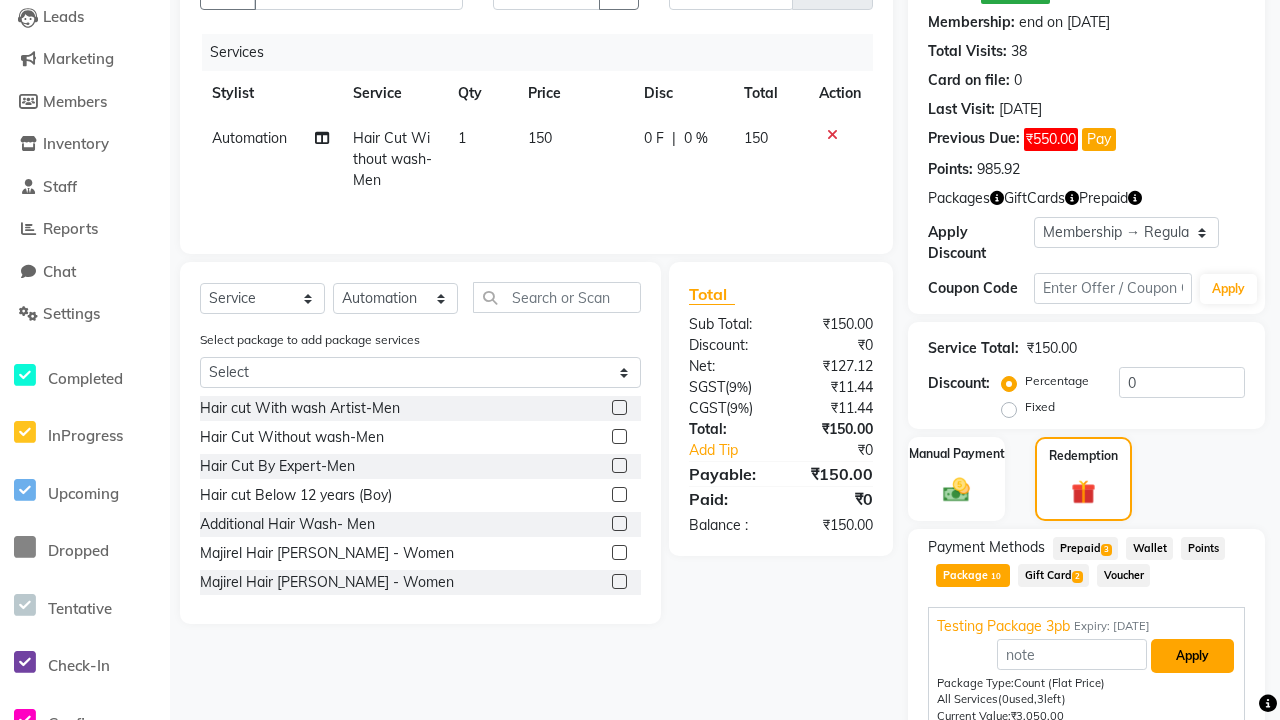 click on "Apply" at bounding box center (1192, 656) 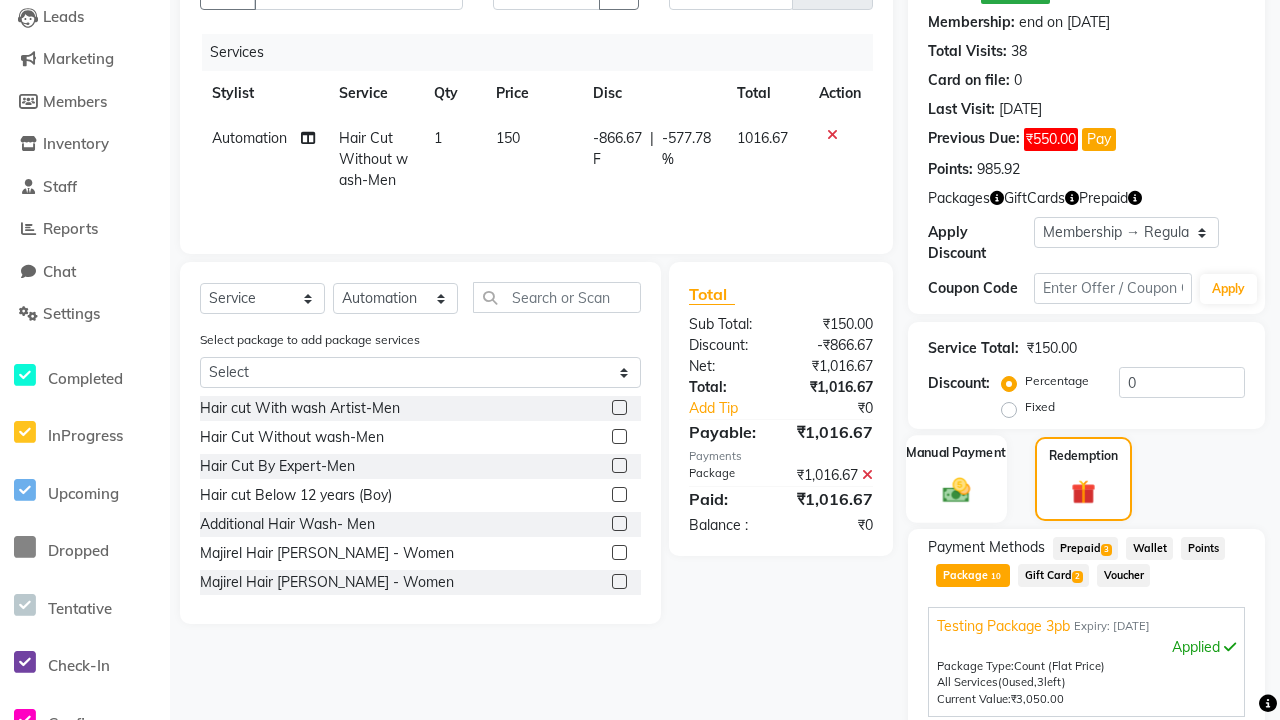 click 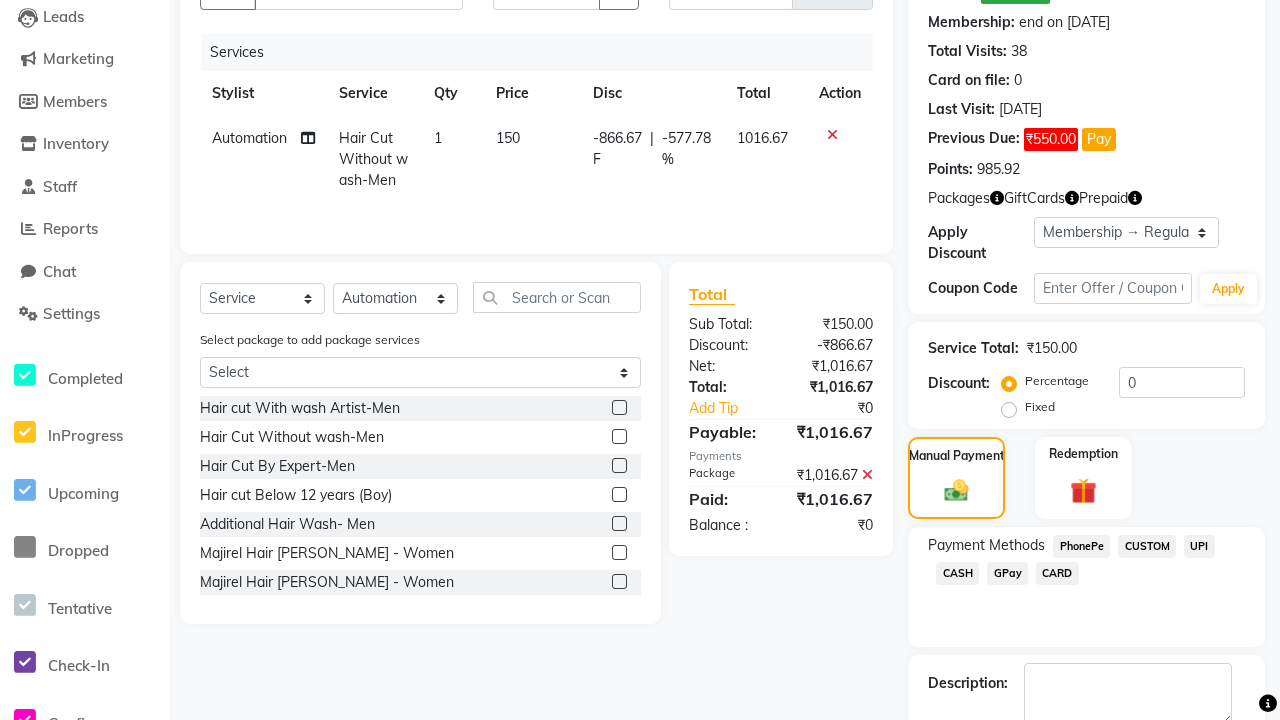 click on "PhonePe" 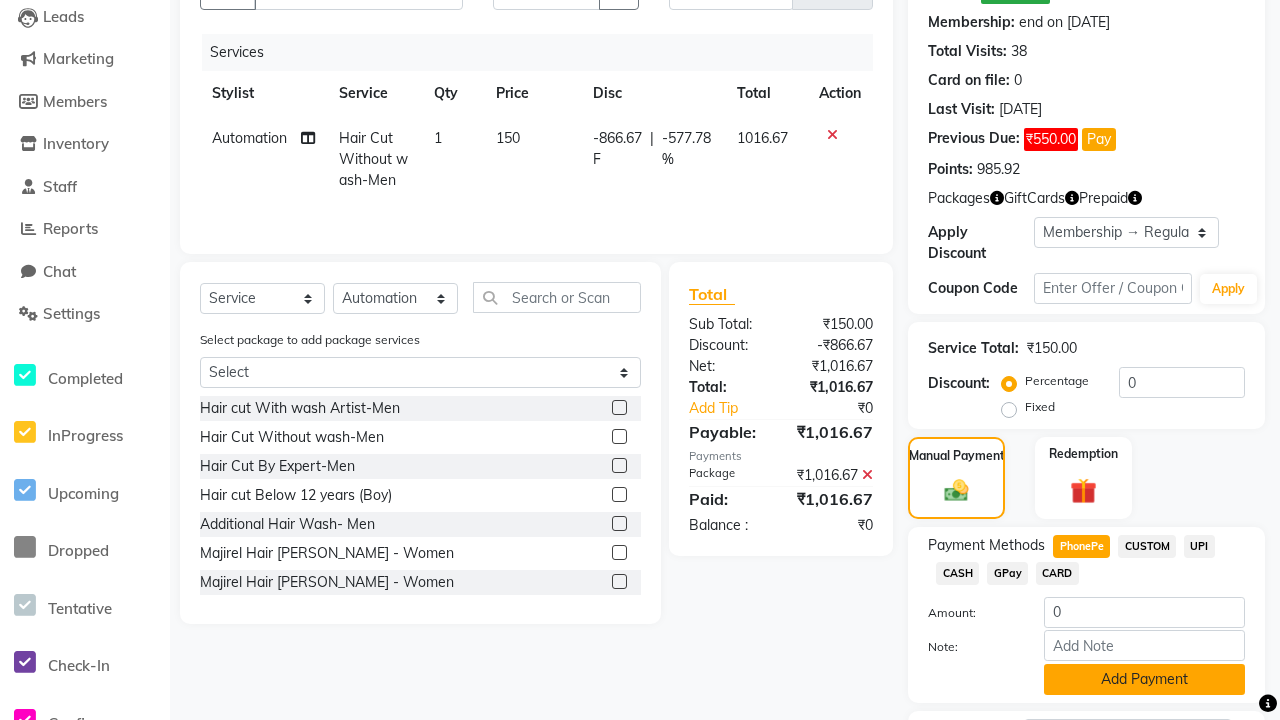 click on "Add Payment" 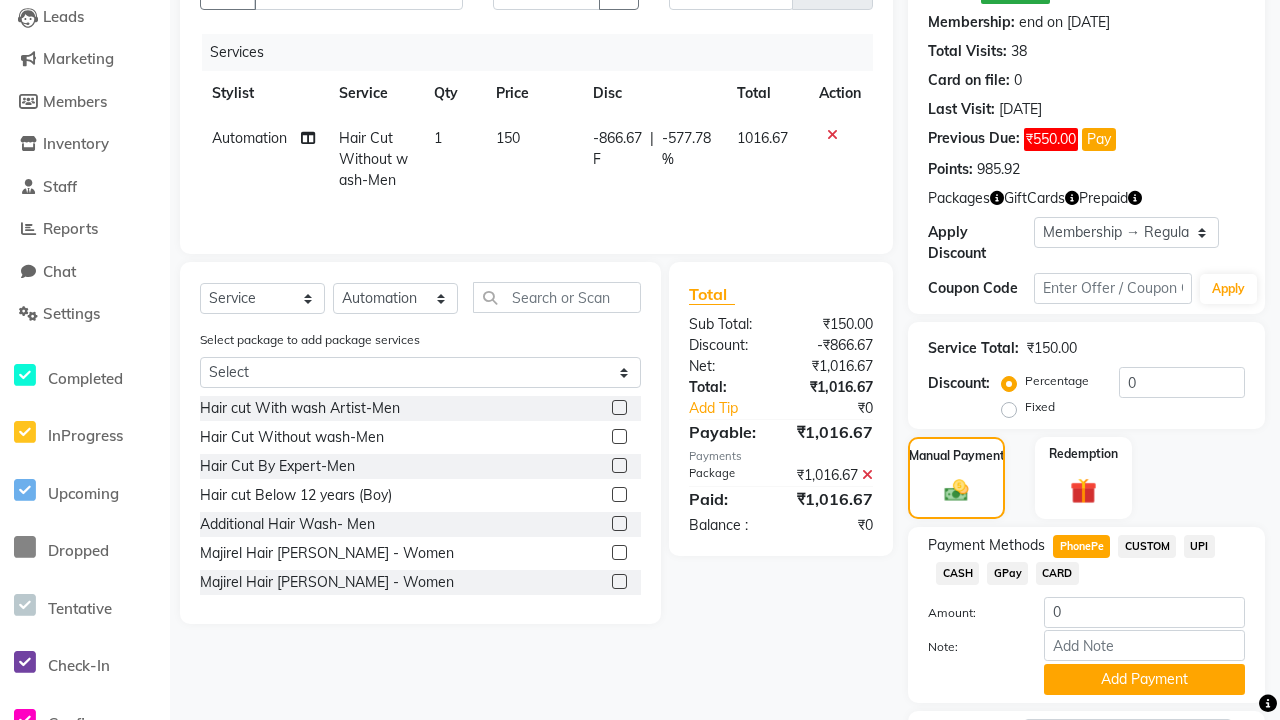 click 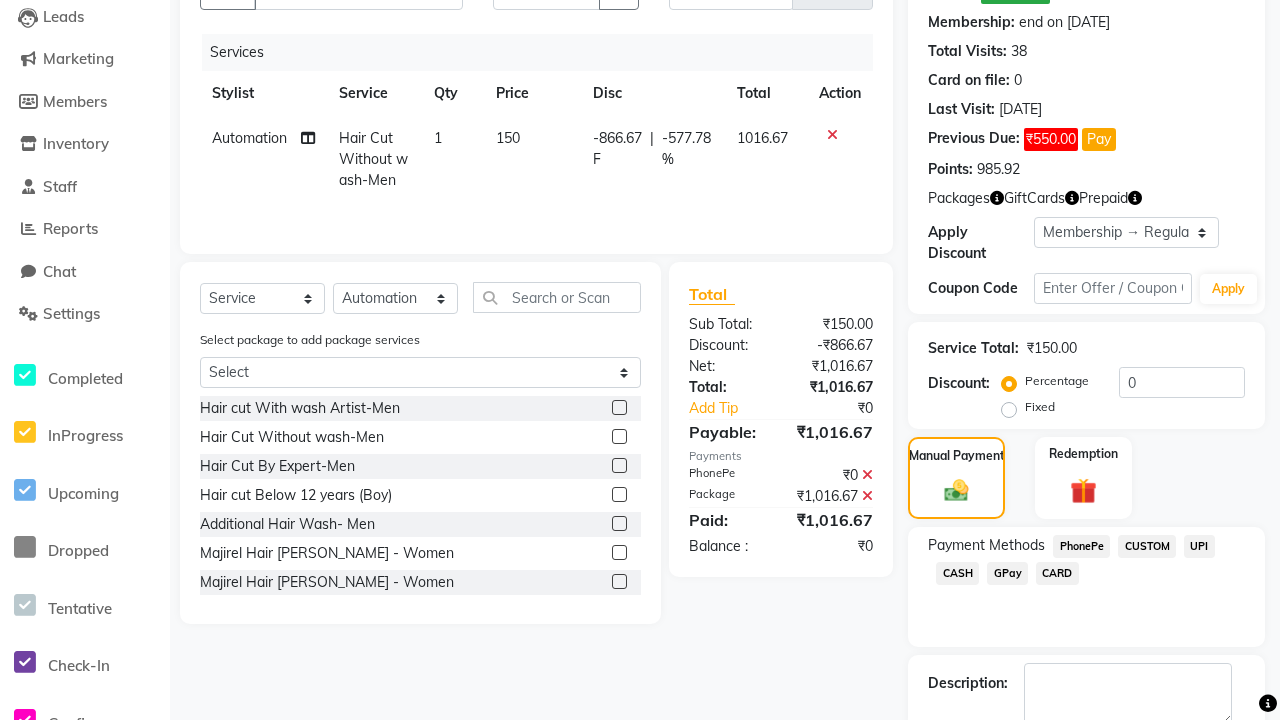 scroll, scrollTop: 325, scrollLeft: 0, axis: vertical 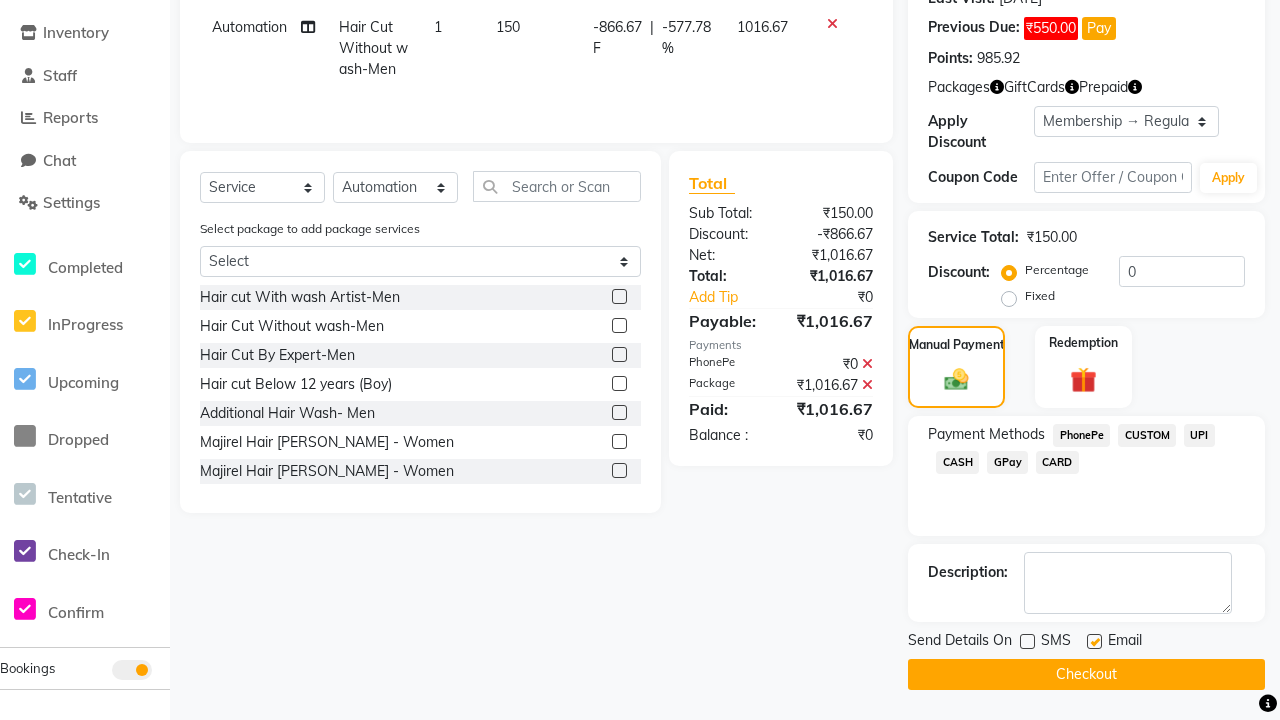 click 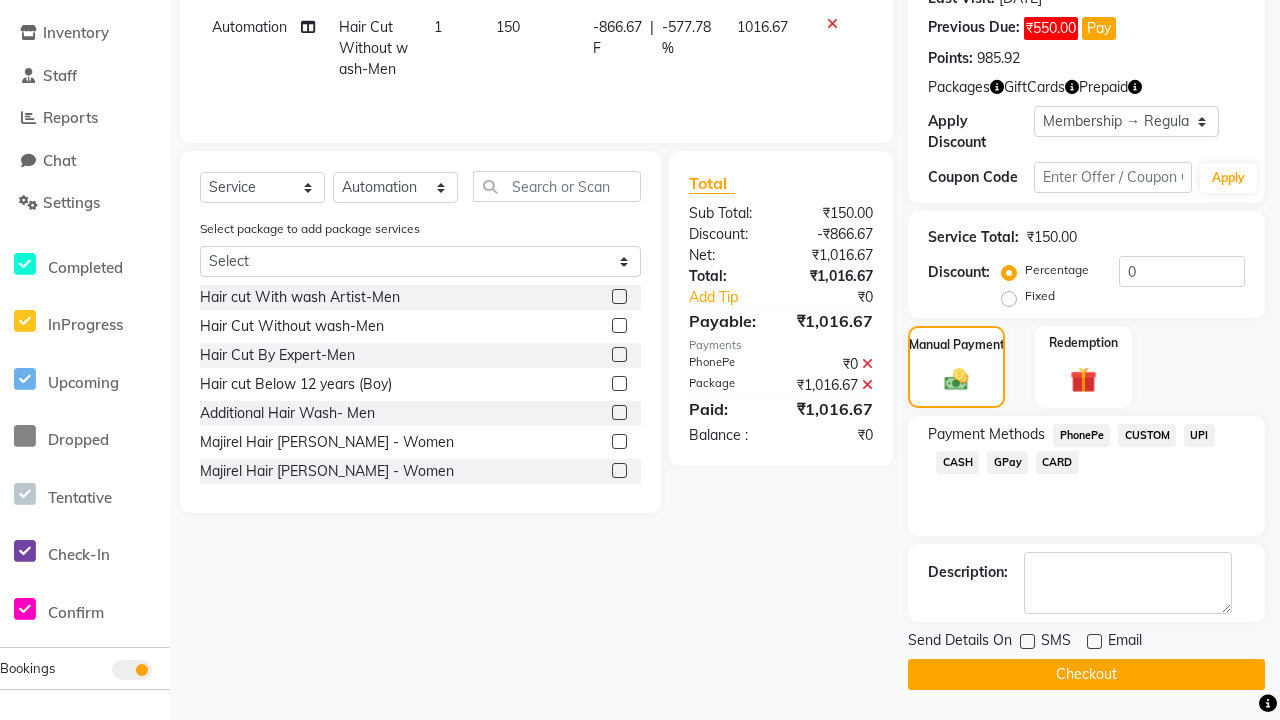 click on "Checkout" 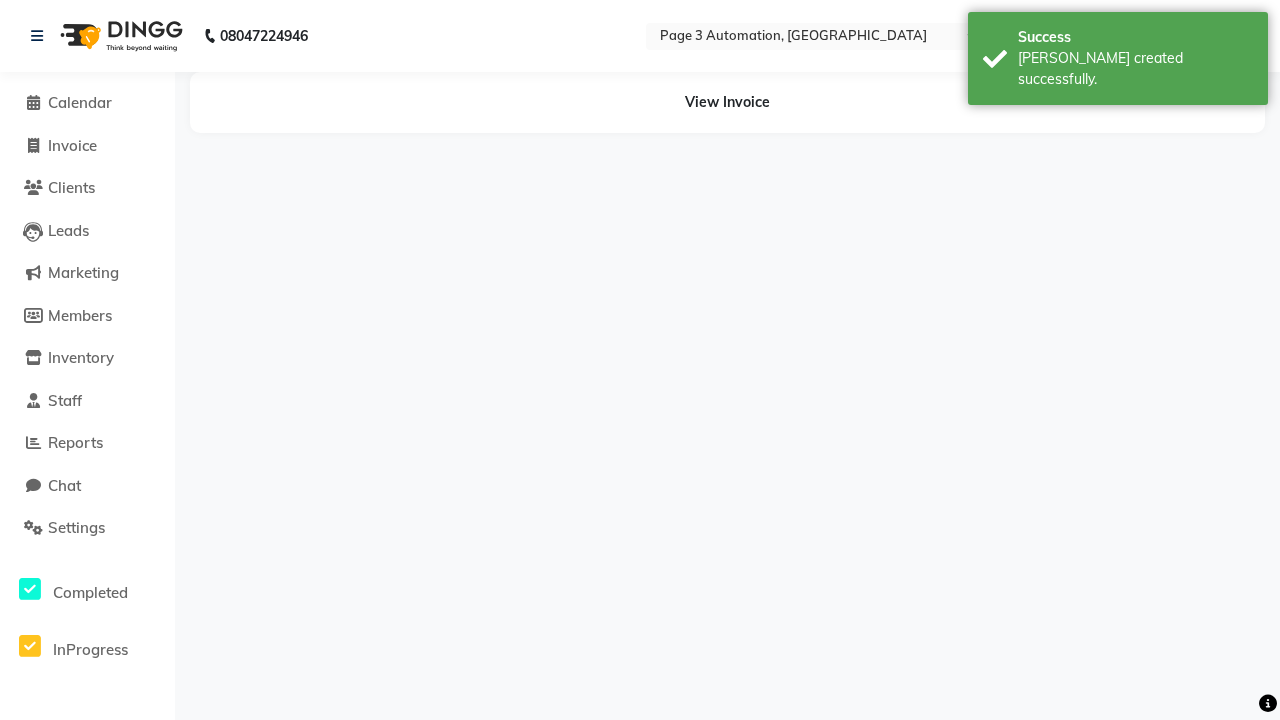 scroll, scrollTop: 0, scrollLeft: 0, axis: both 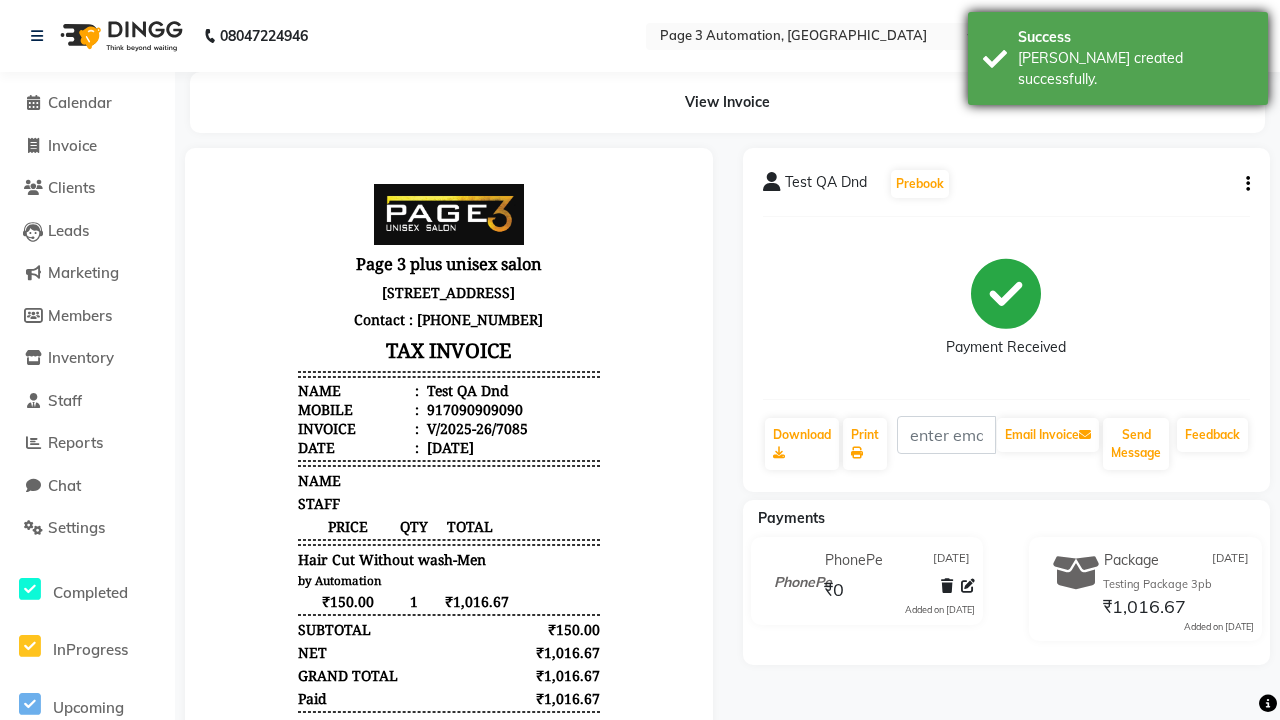 click on "[PERSON_NAME] created successfully." at bounding box center [1135, 69] 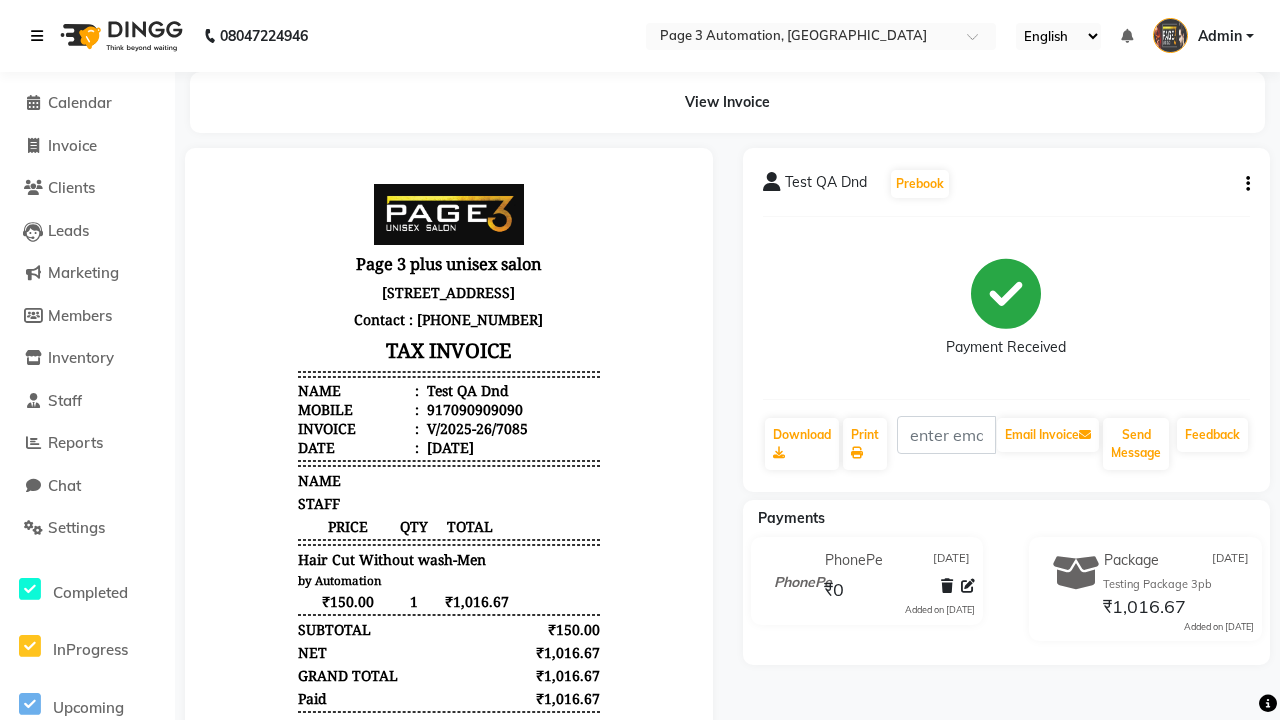 click at bounding box center (37, 36) 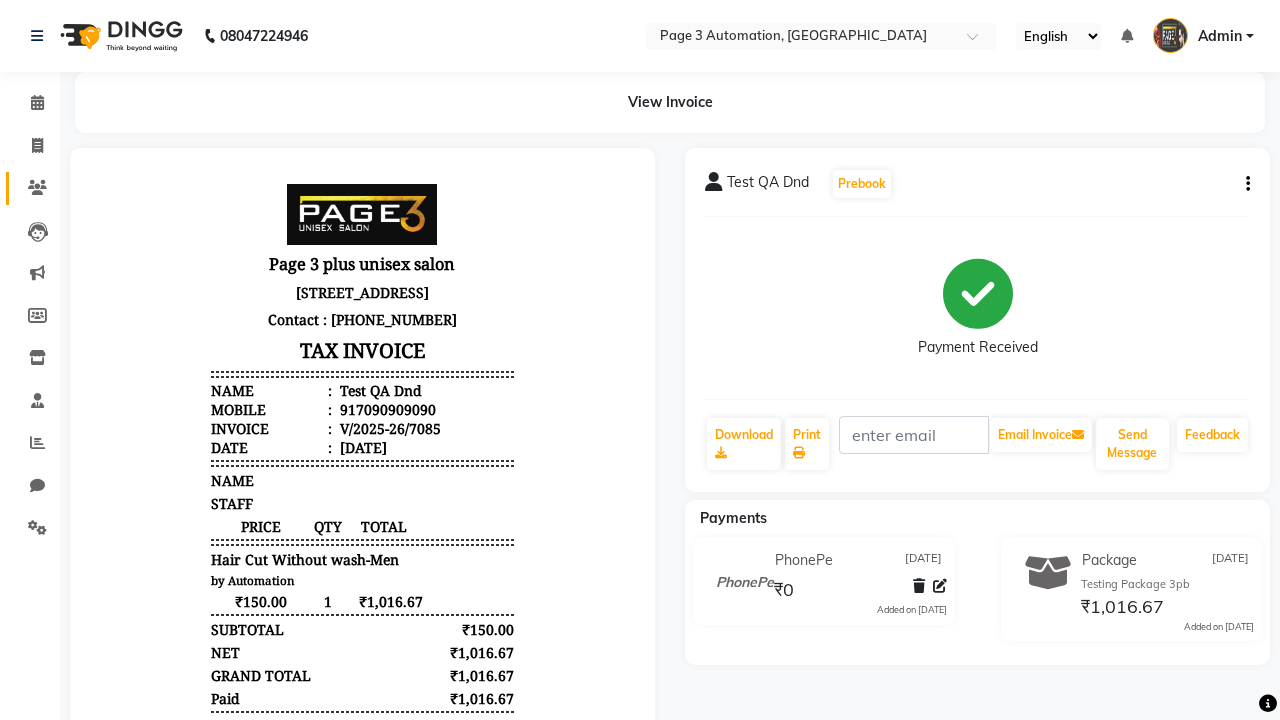 click 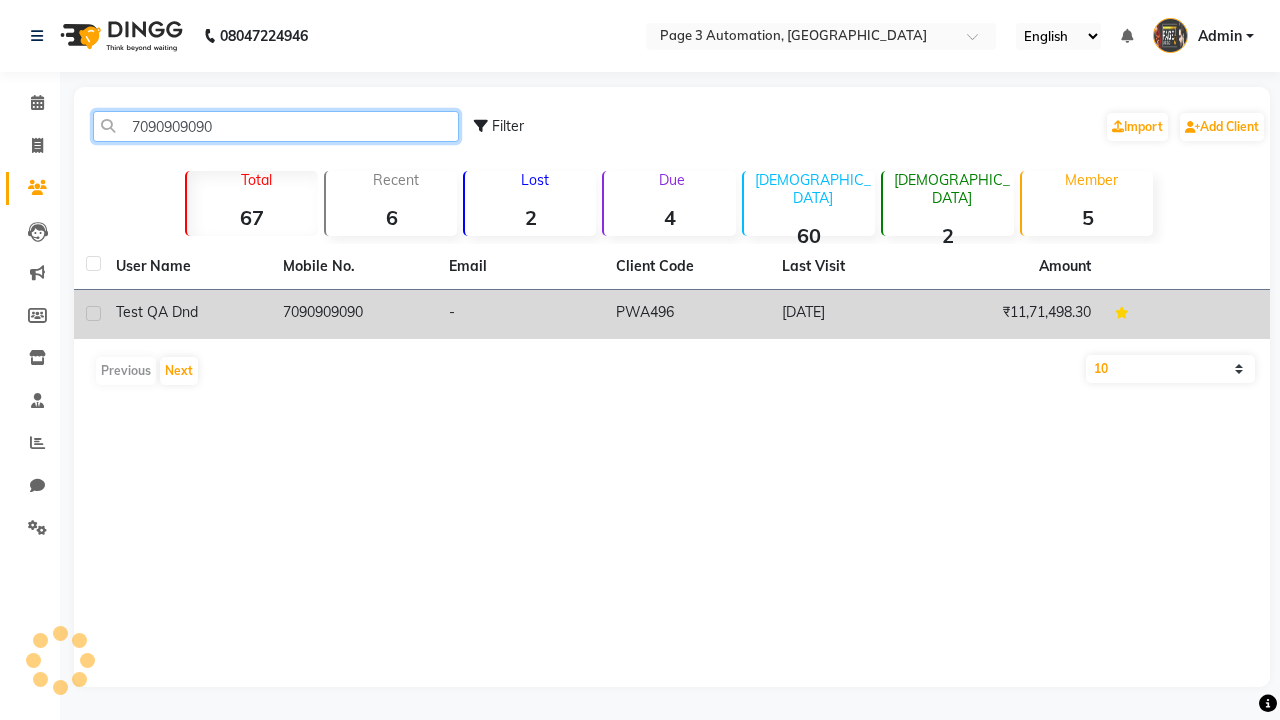 type on "7090909090" 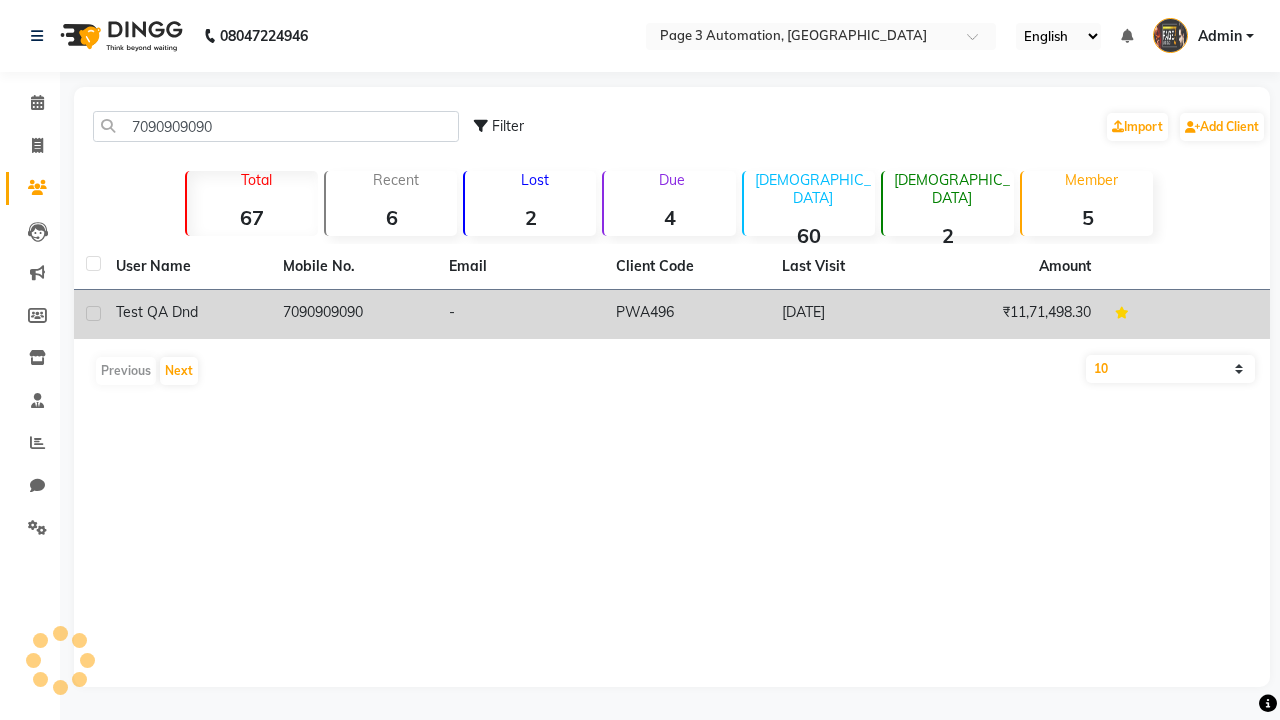 click on "7090909090" 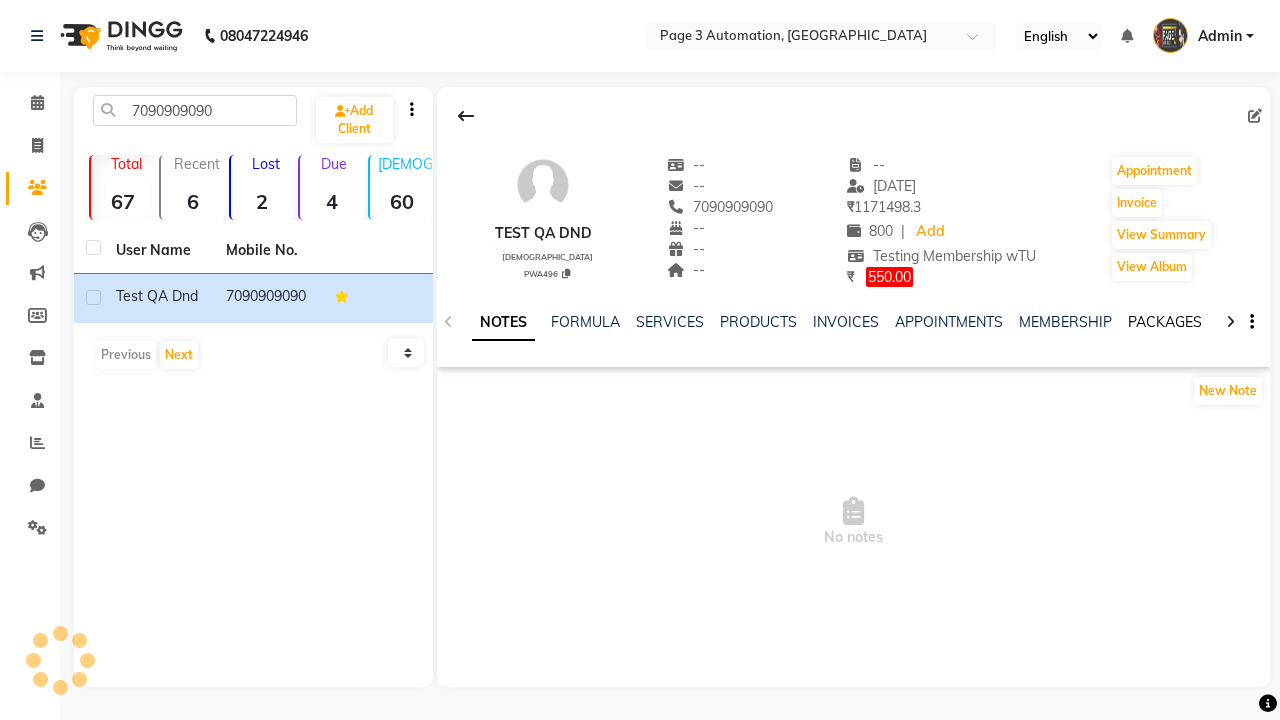 click on "PACKAGES" 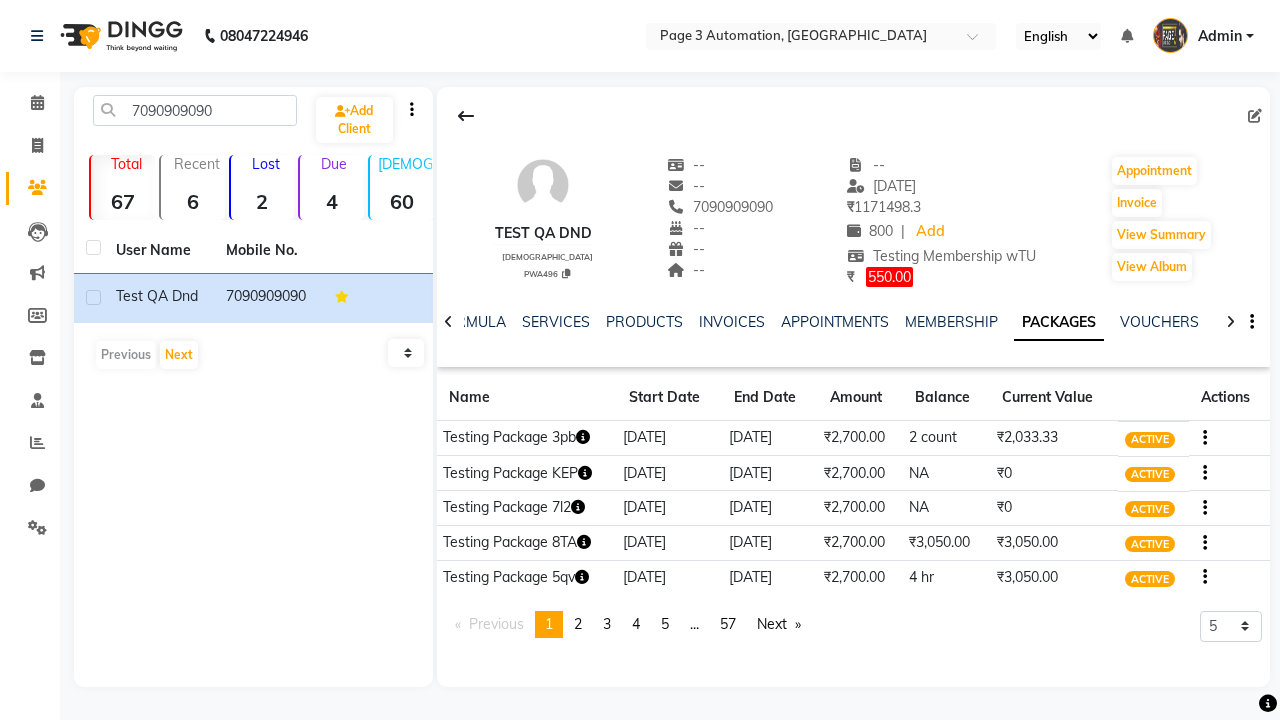 click 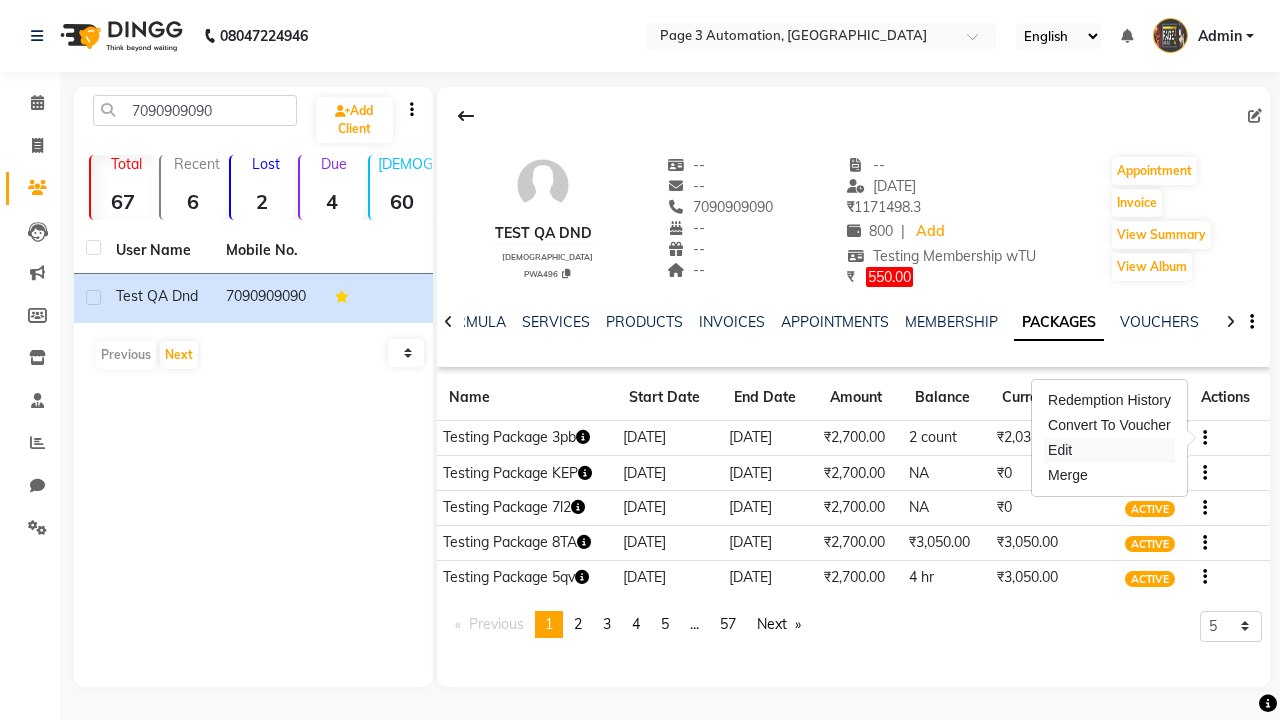 click on "Edit" at bounding box center [1109, 450] 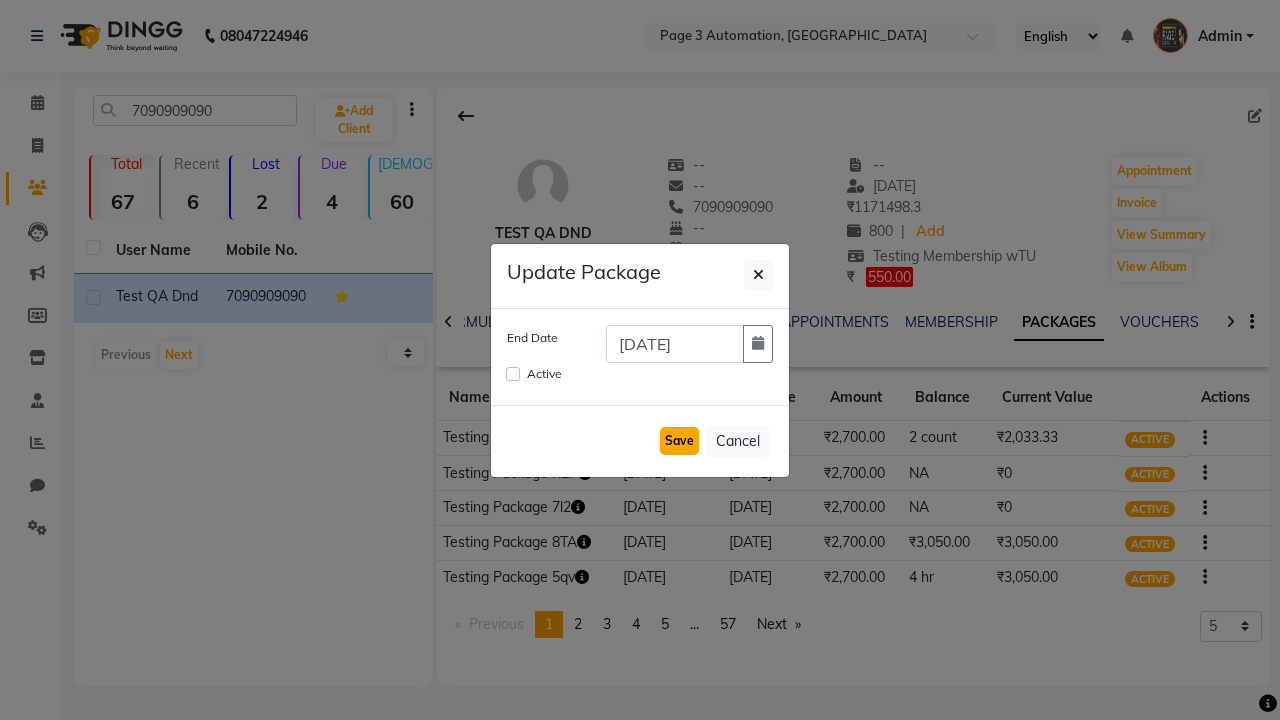 click on "Save" 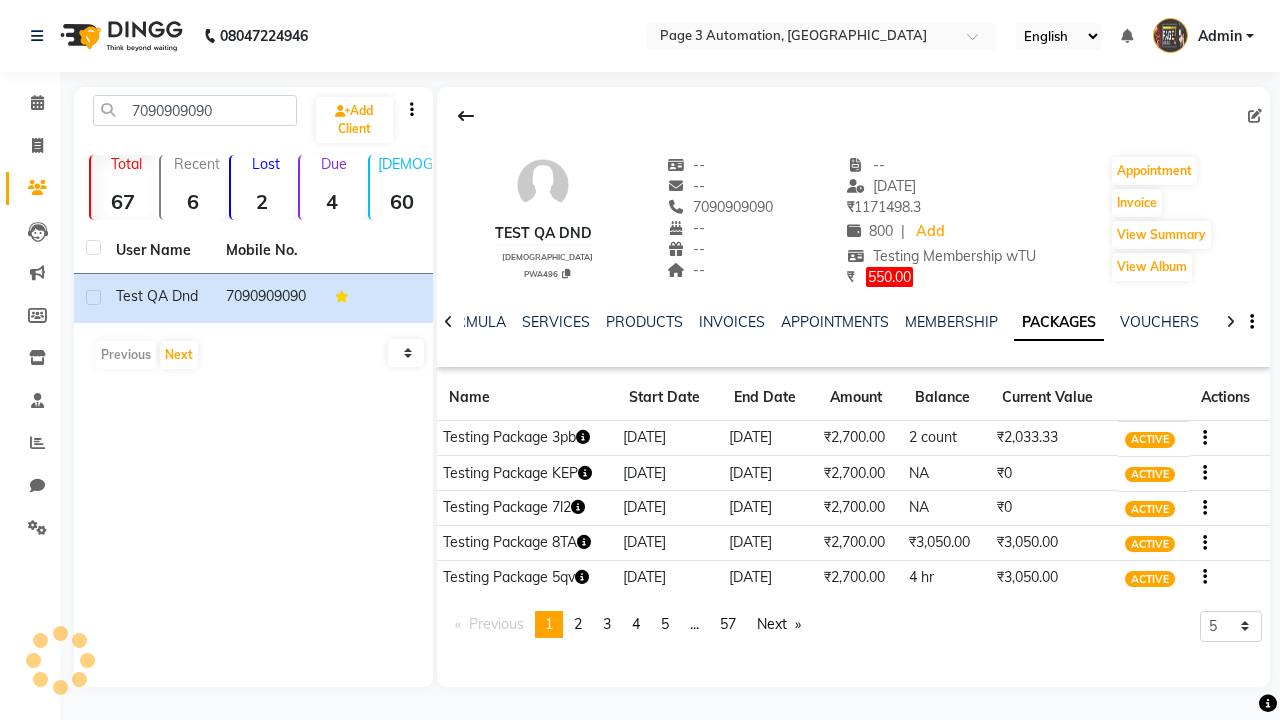 type 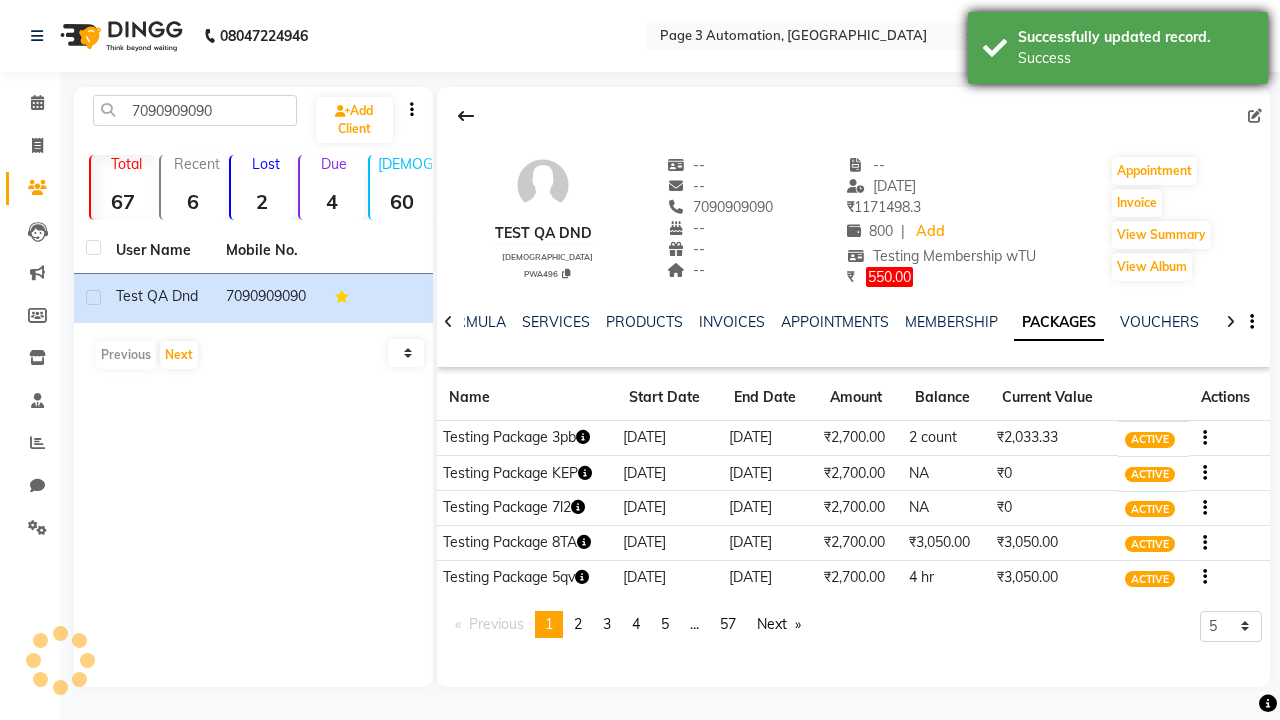 click on "Success" at bounding box center [1135, 58] 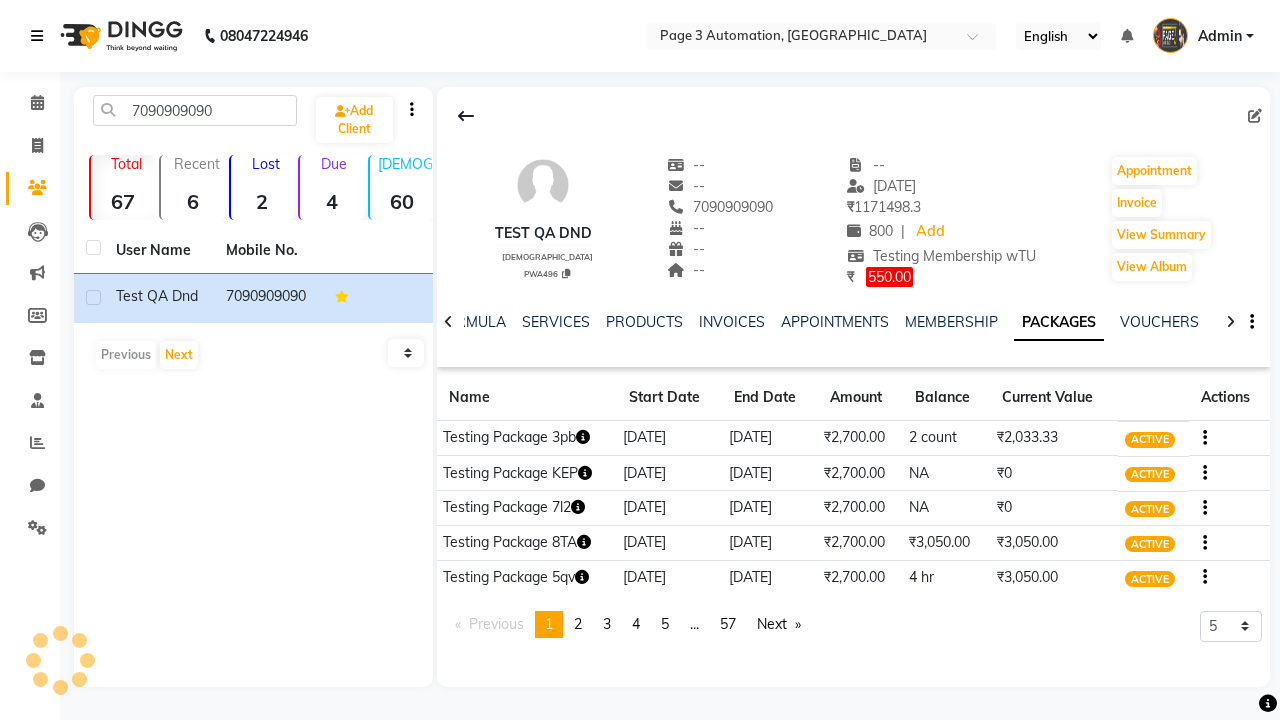 click at bounding box center (37, 36) 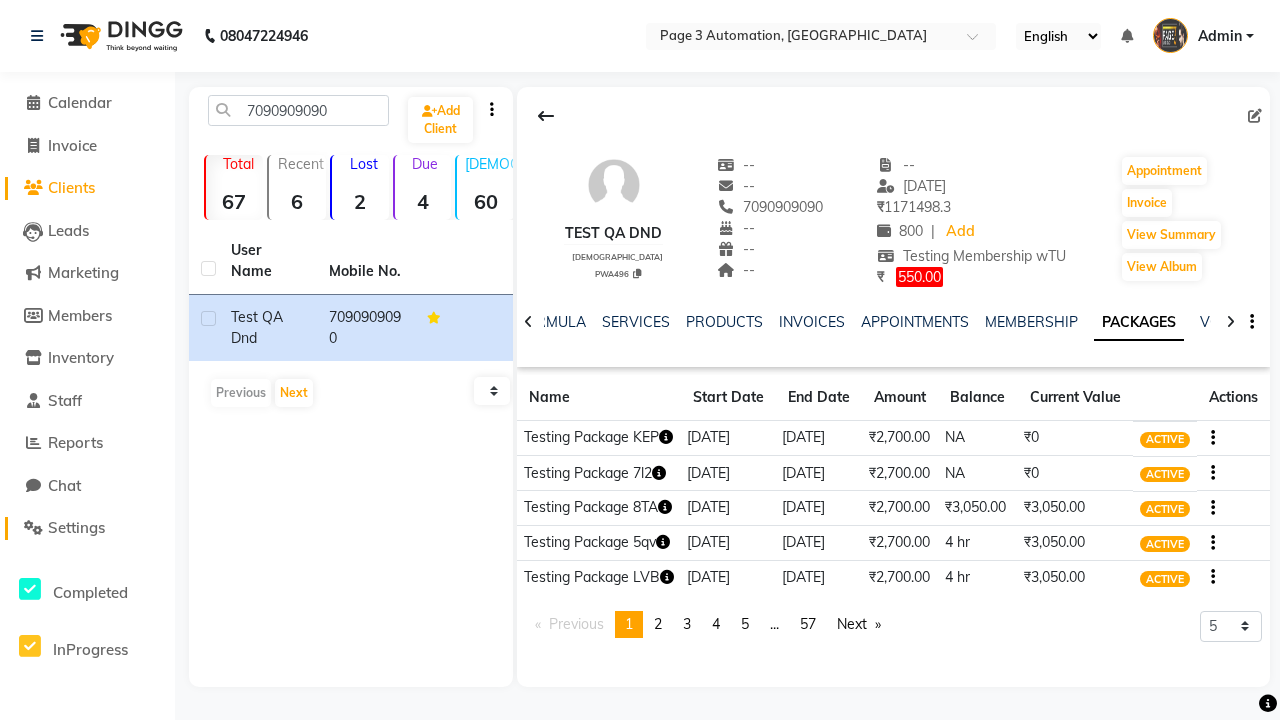 click on "Settings" 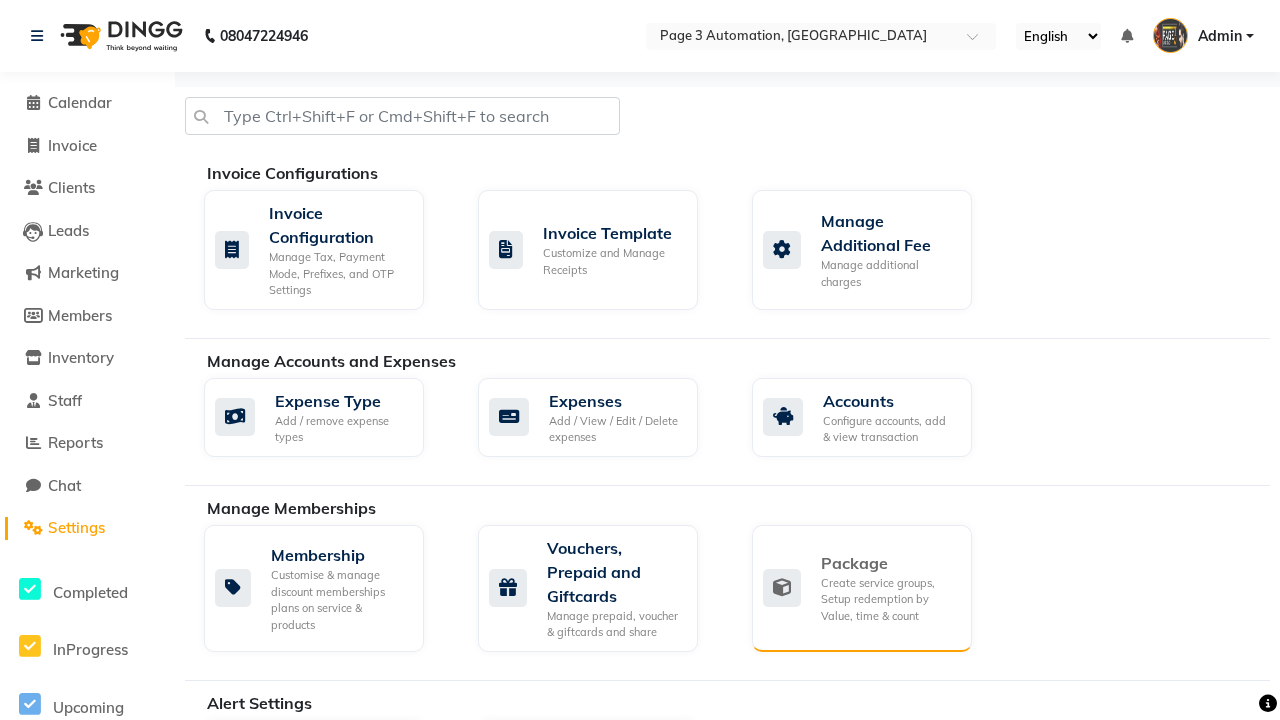 click on "Package" 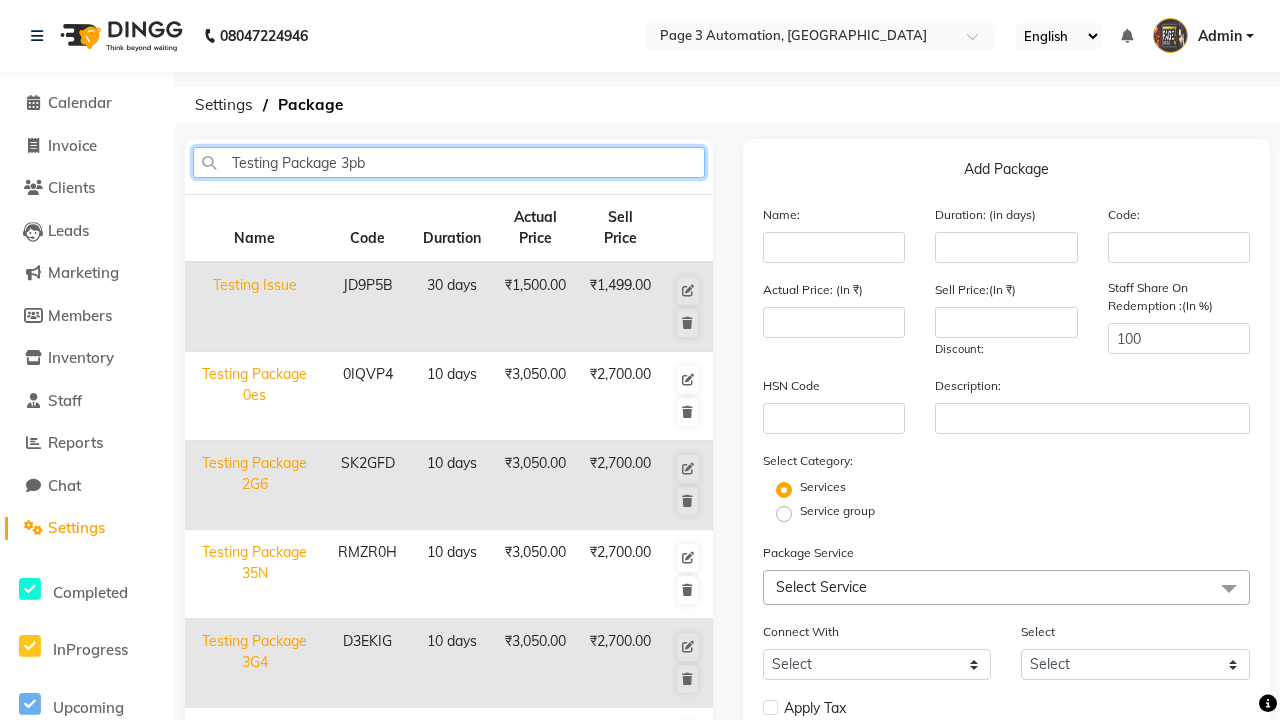type on "Testing Package 3pb" 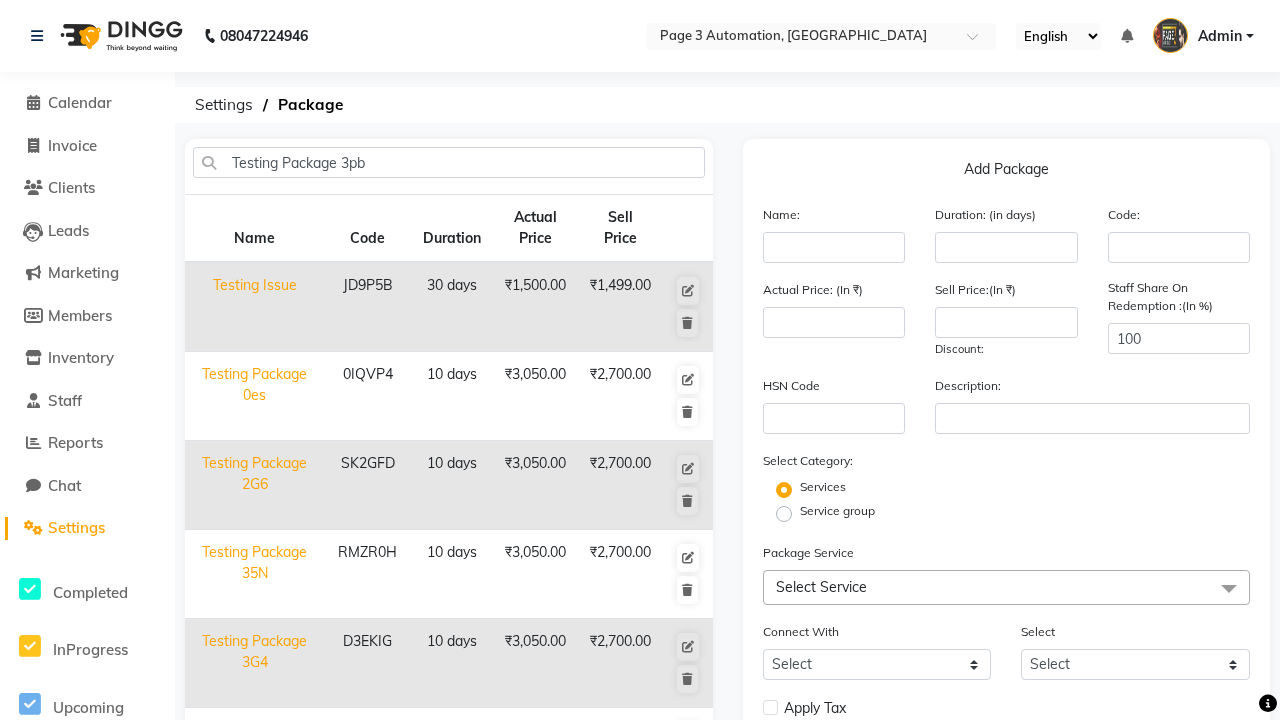 click 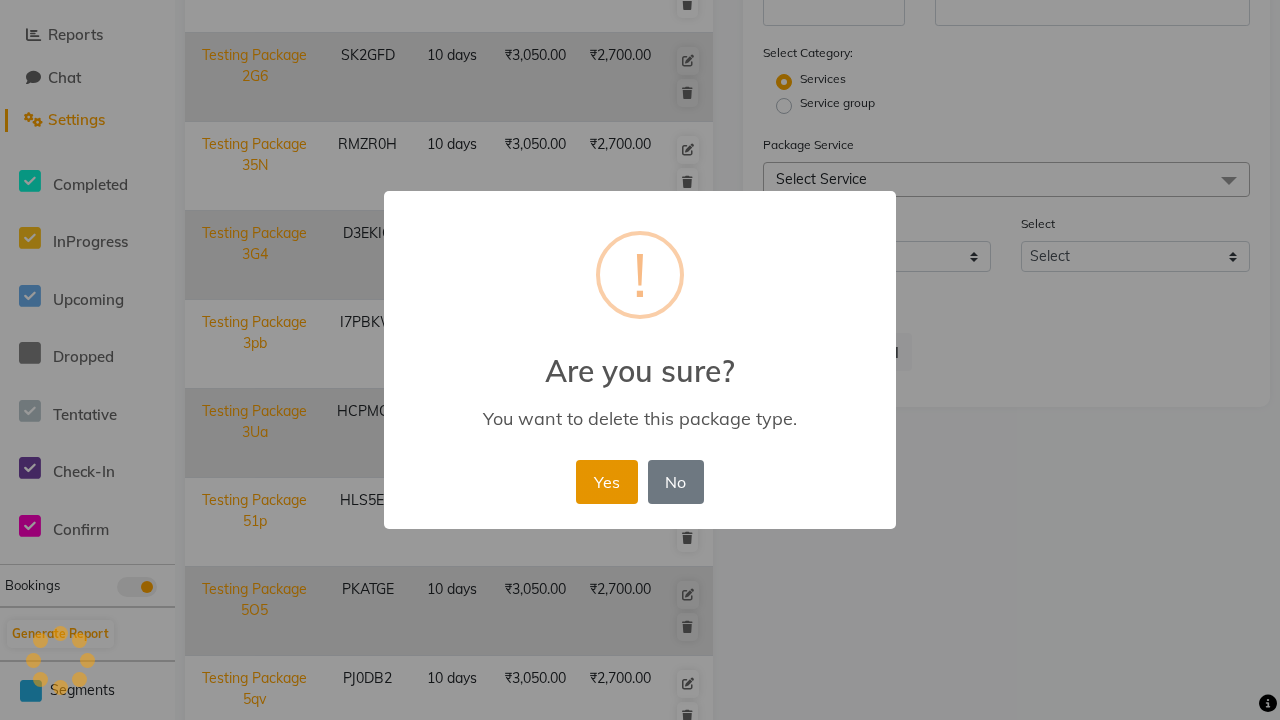 click on "Yes" at bounding box center (606, 482) 